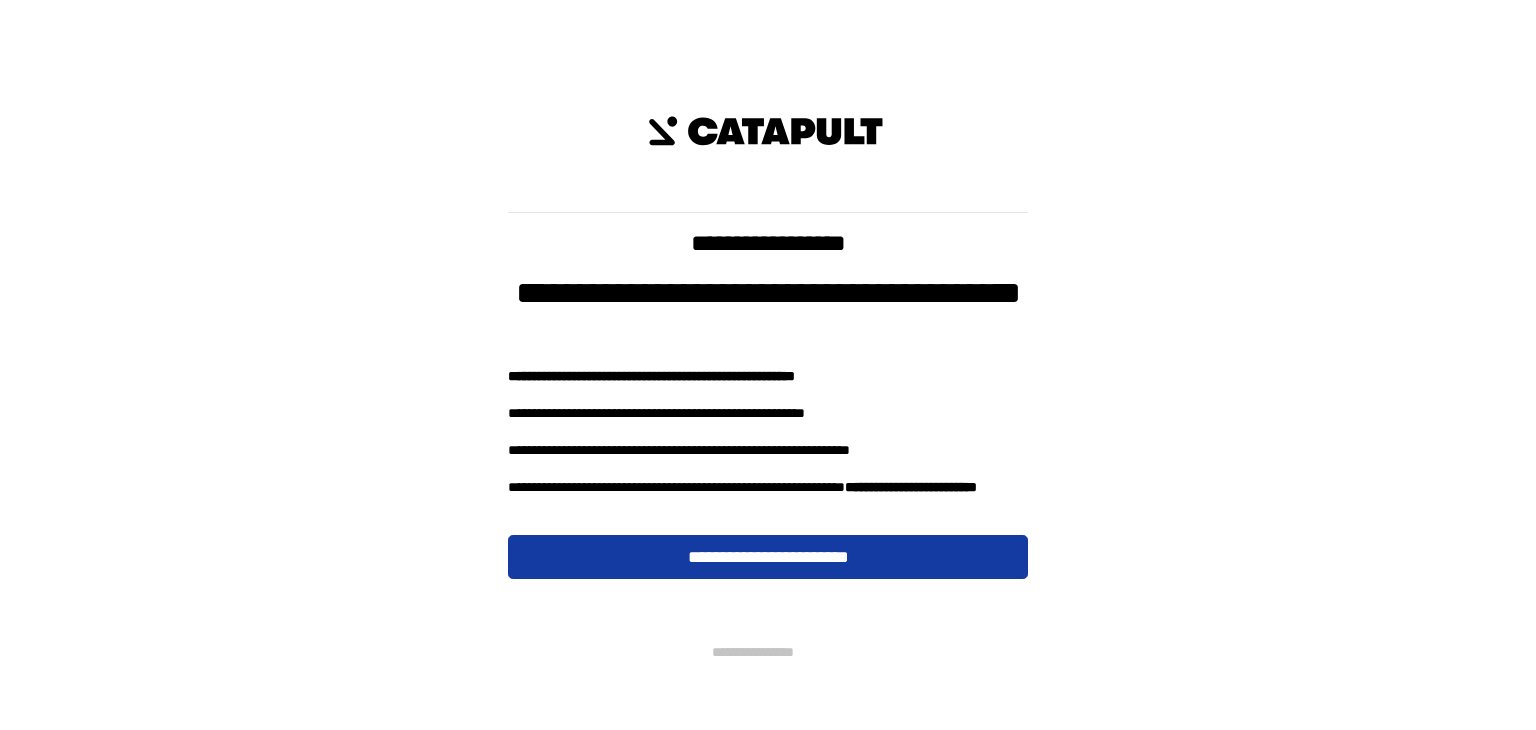 scroll, scrollTop: 0, scrollLeft: 0, axis: both 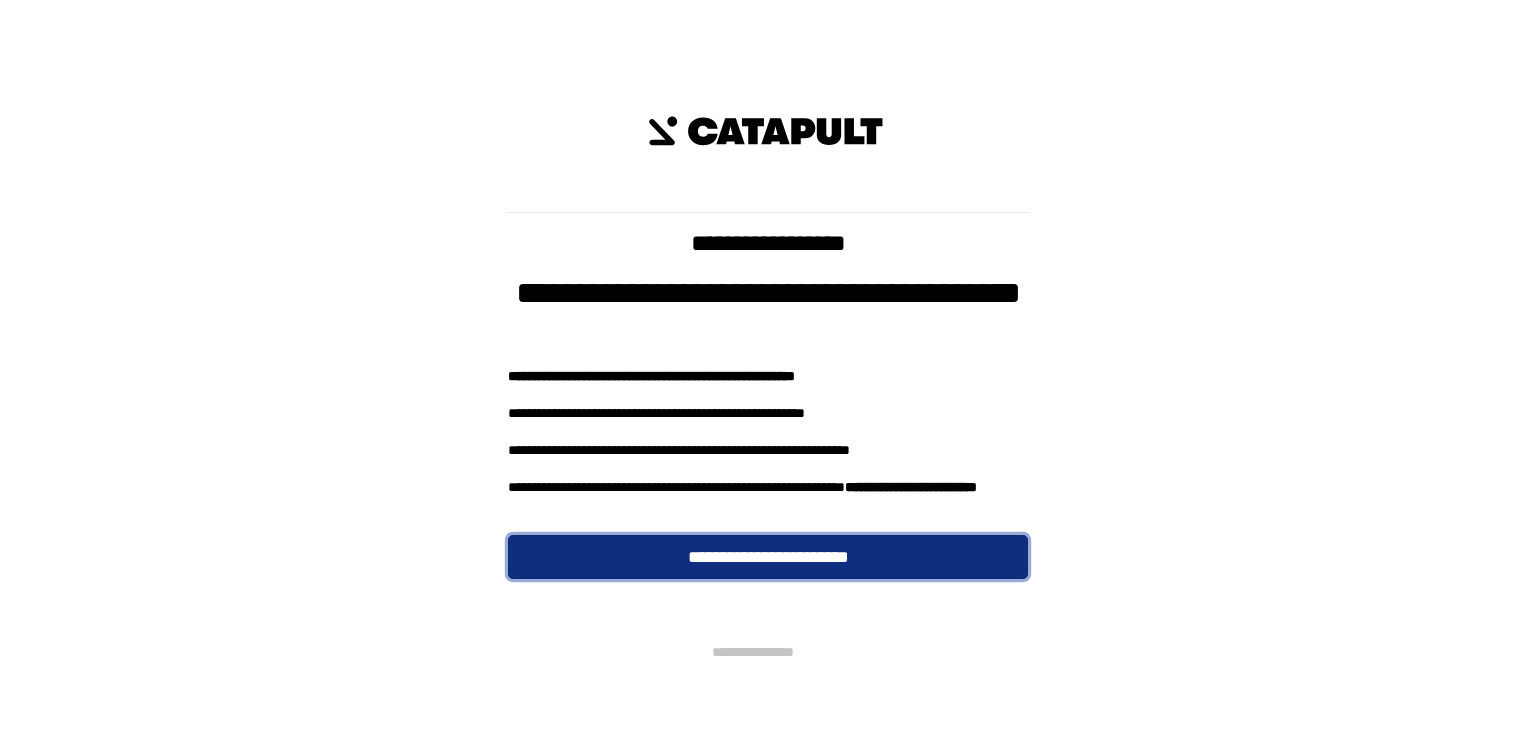 click on "**********" at bounding box center (768, 557) 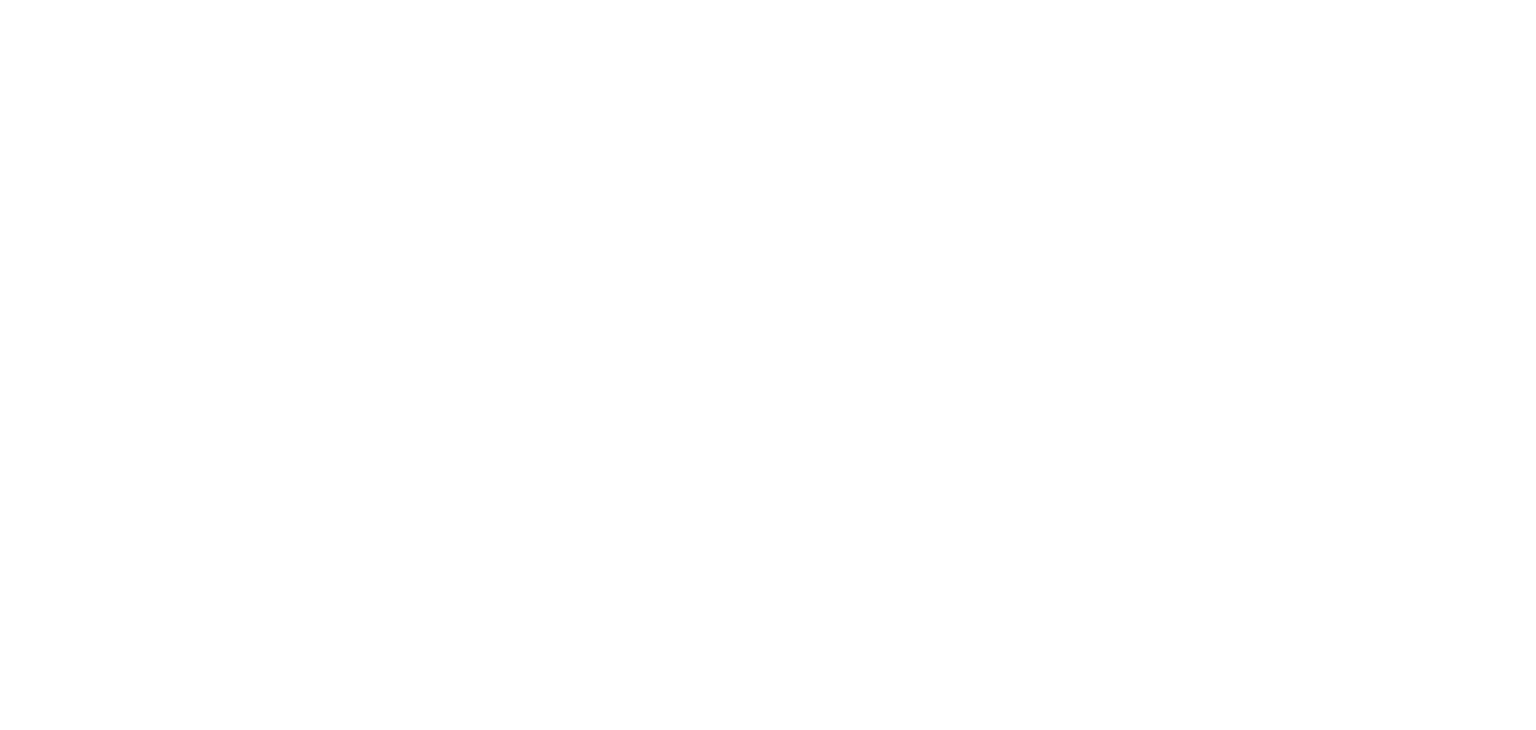 scroll, scrollTop: 0, scrollLeft: 0, axis: both 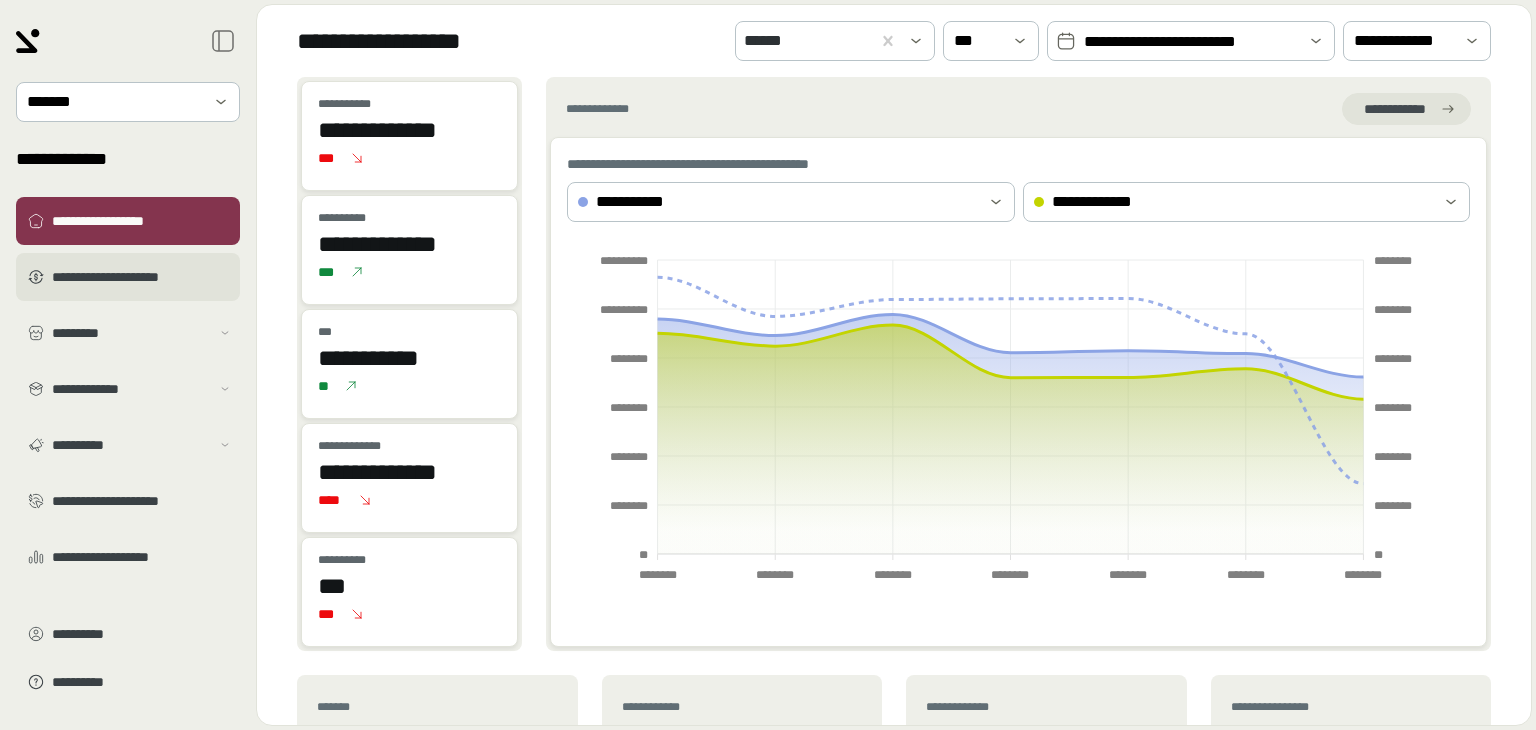click on "**********" at bounding box center (142, 277) 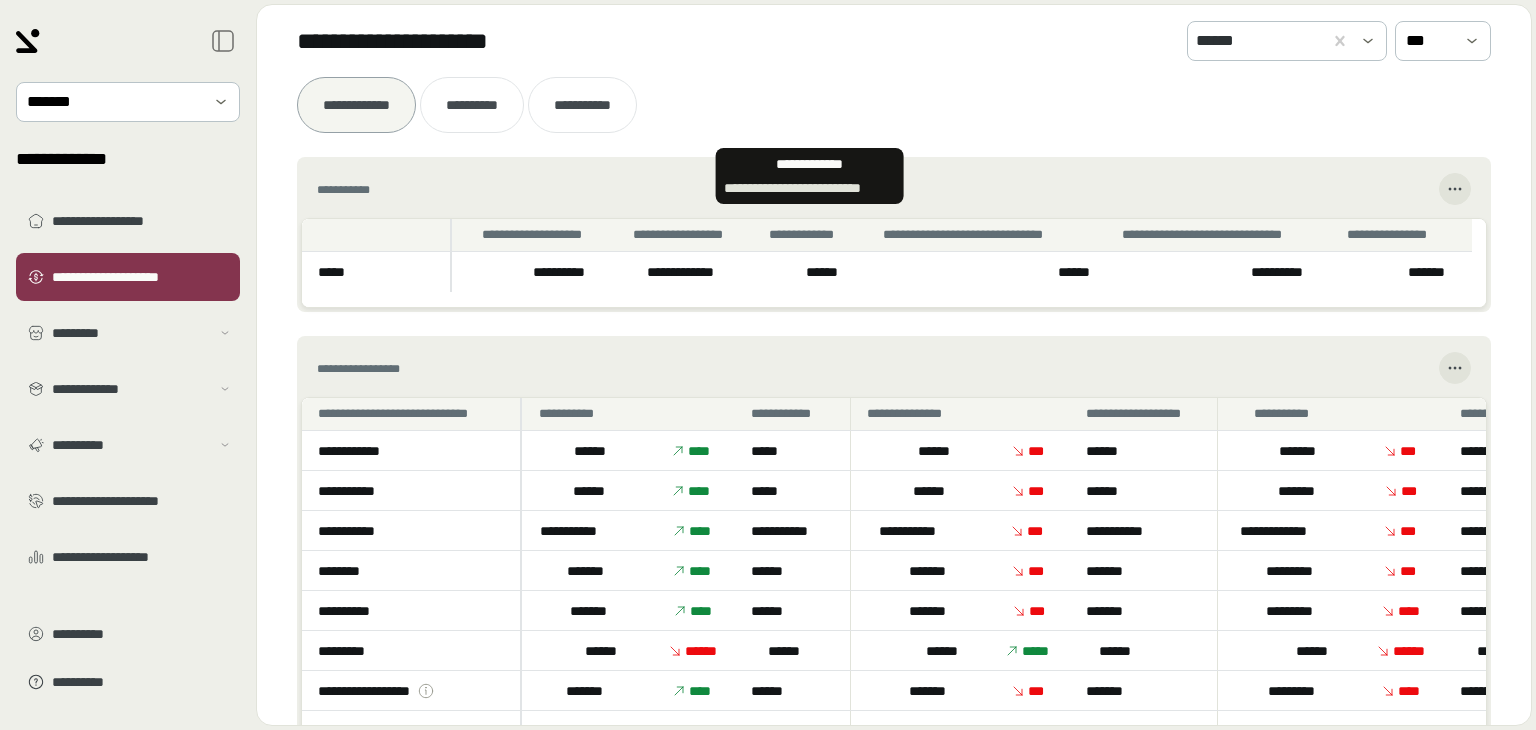scroll, scrollTop: 0, scrollLeft: 0, axis: both 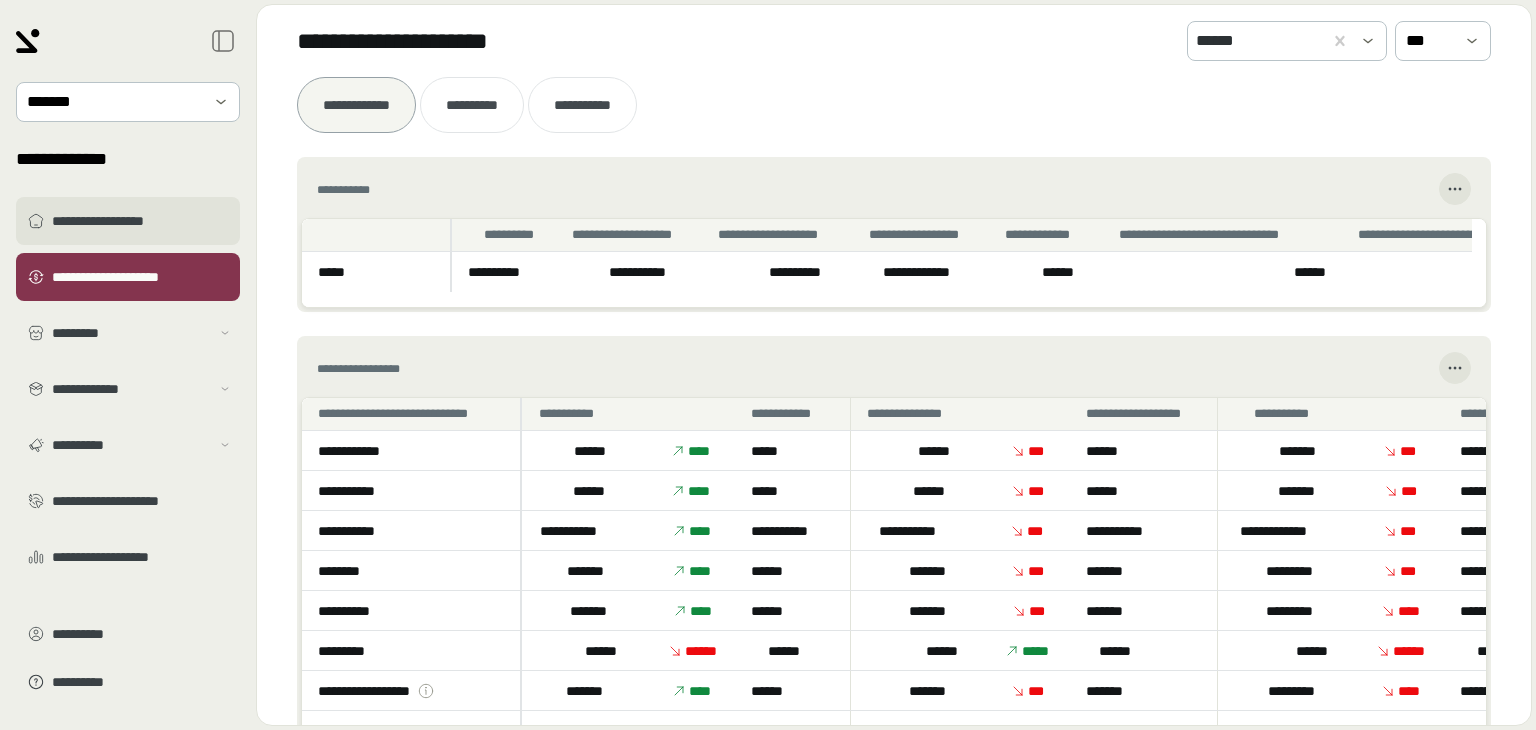 click on "**********" at bounding box center [142, 221] 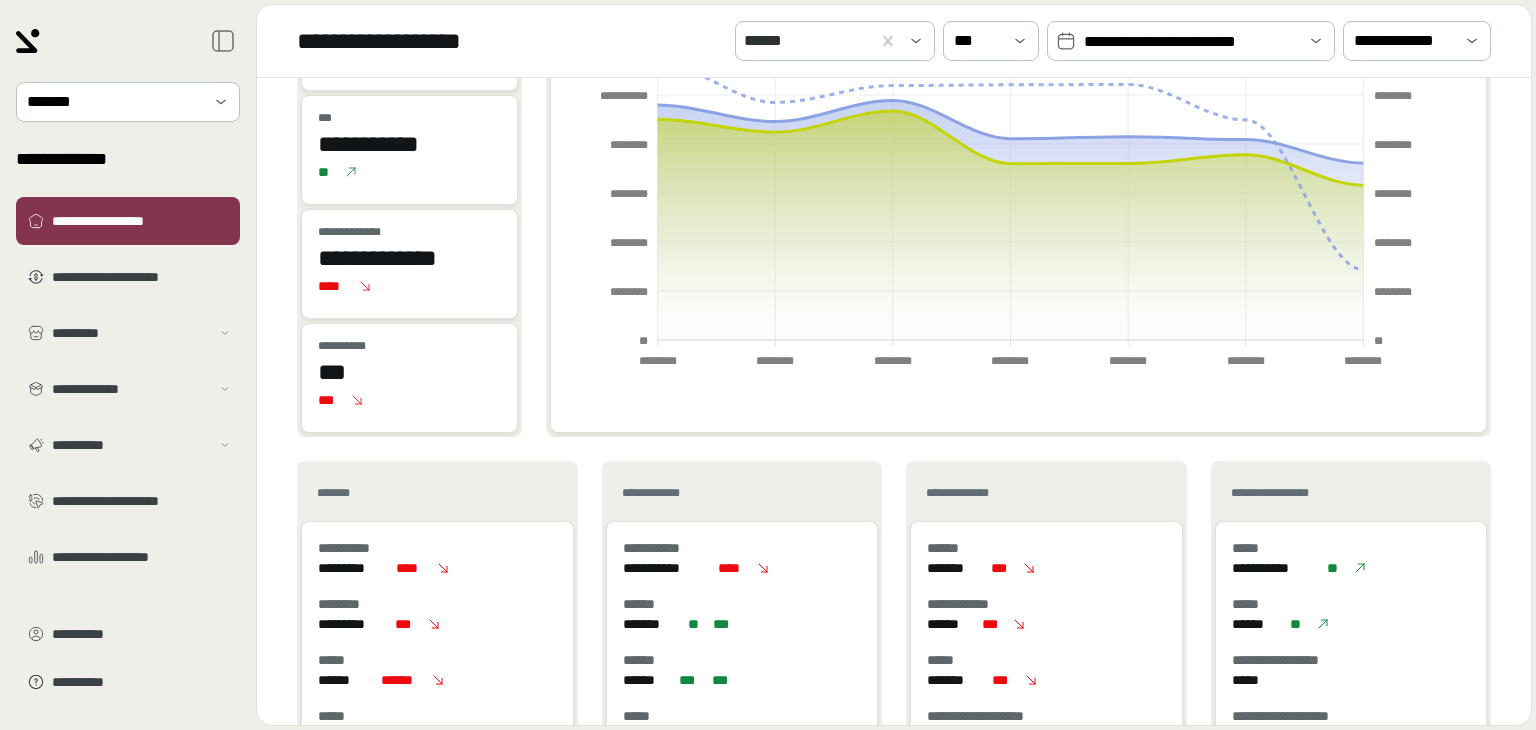 scroll, scrollTop: 213, scrollLeft: 0, axis: vertical 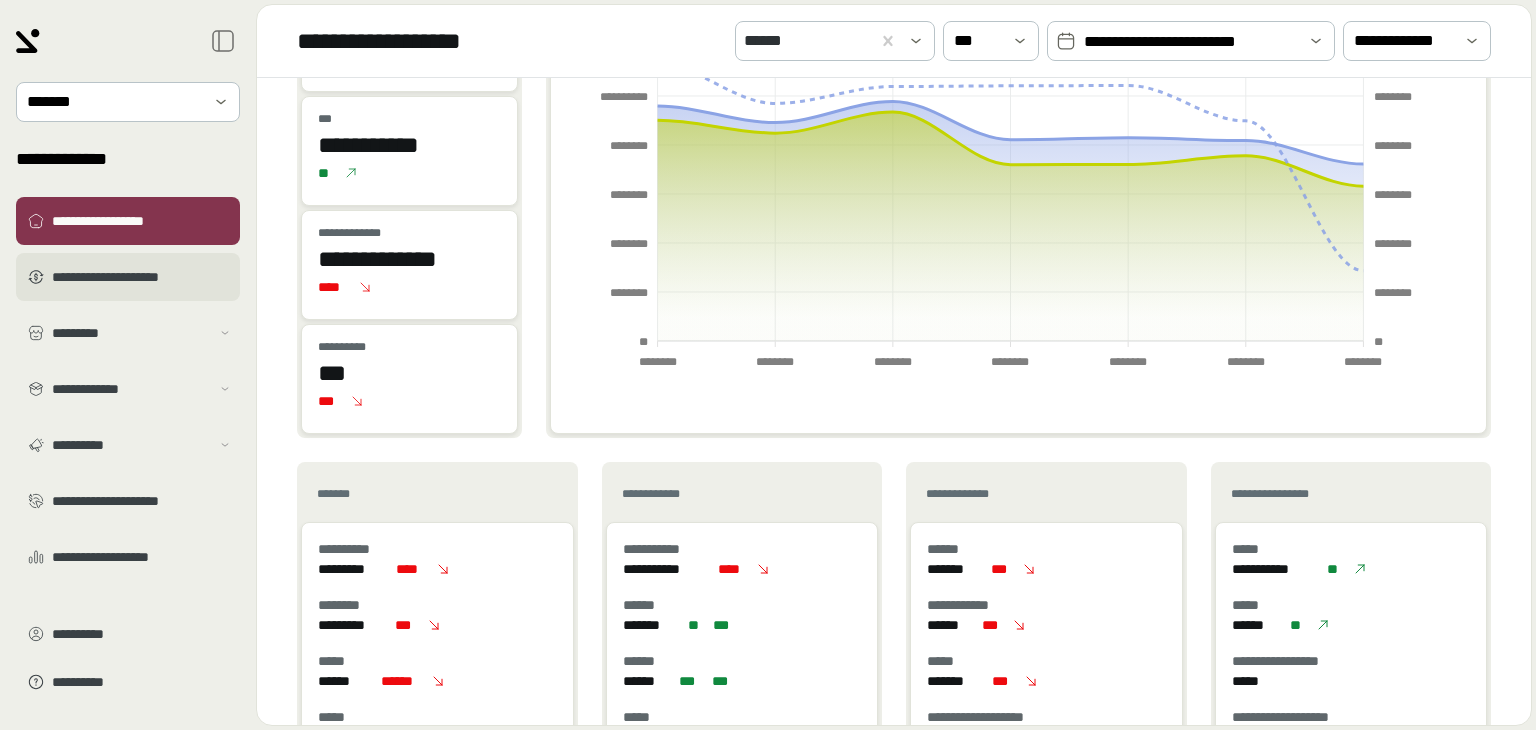 click on "**********" at bounding box center [128, 277] 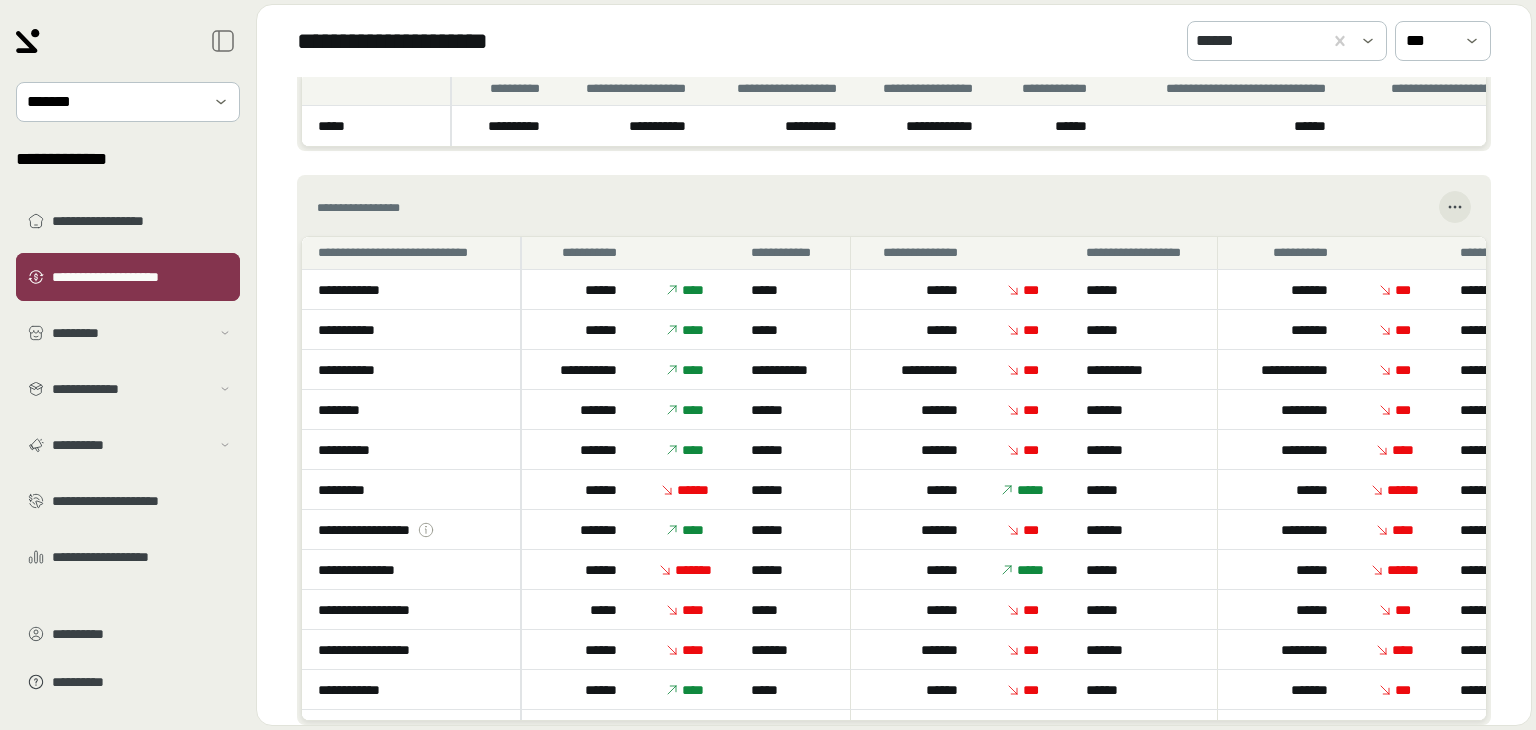 scroll, scrollTop: 0, scrollLeft: 0, axis: both 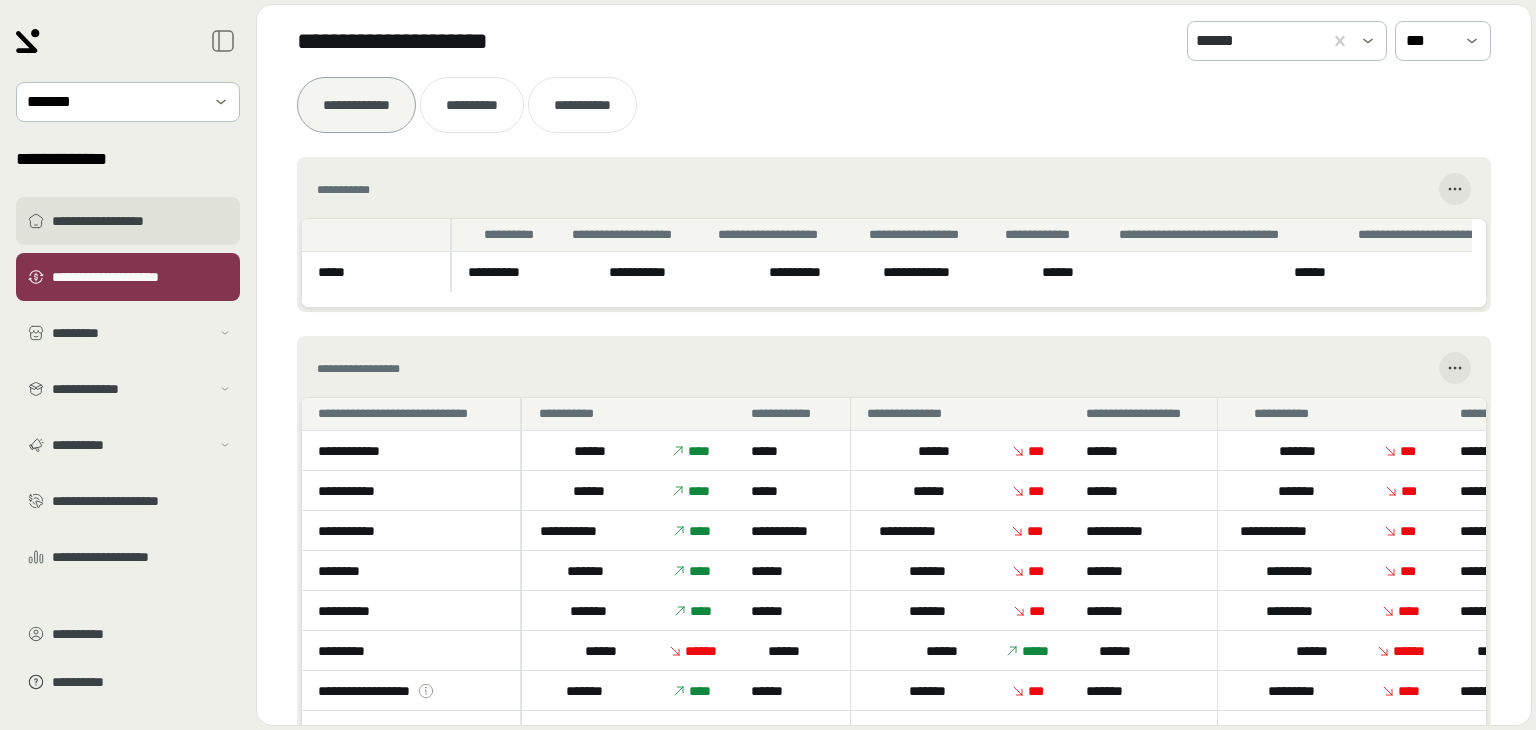 click on "**********" at bounding box center (128, 221) 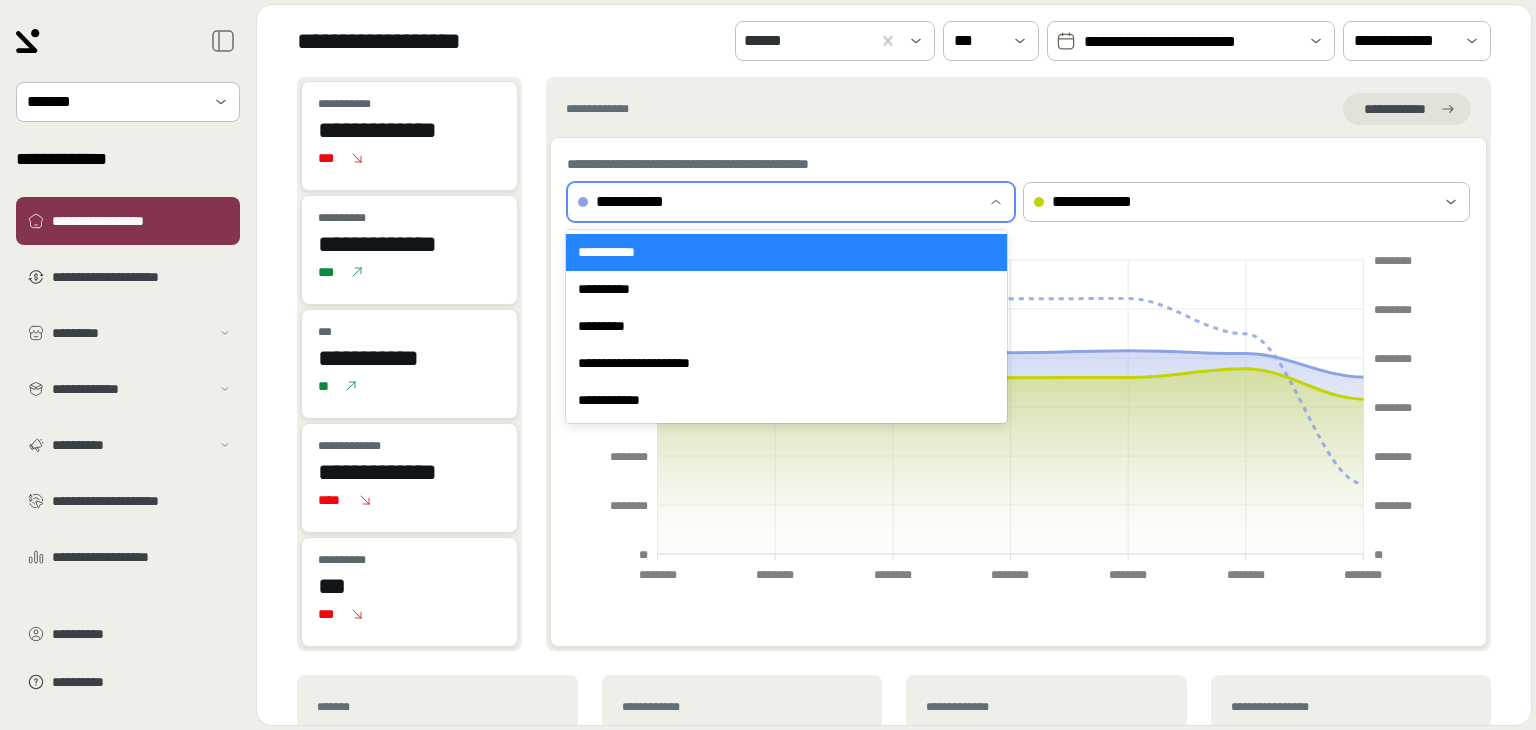 click on "**********" at bounding box center (773, 202) 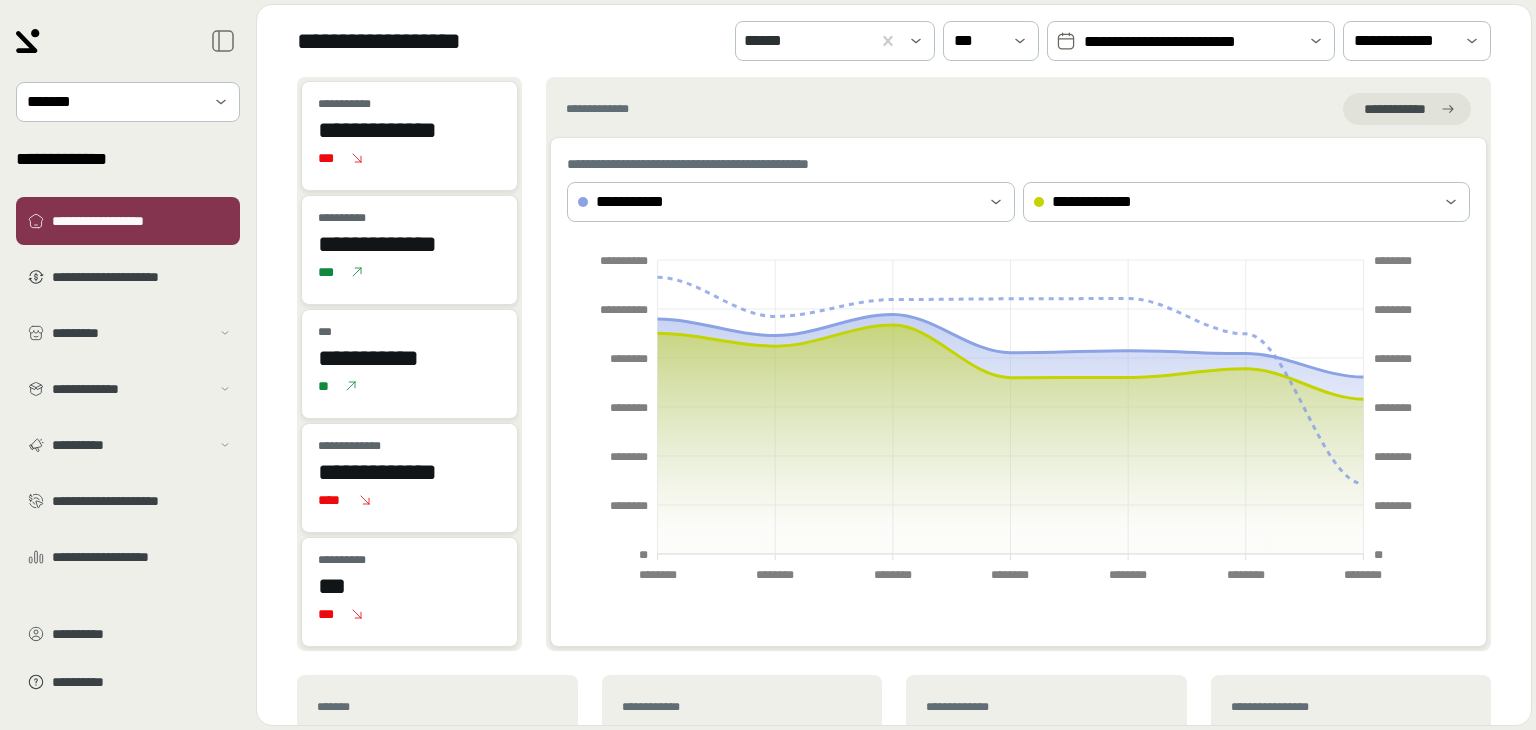click on "**********" at bounding box center [1018, 392] 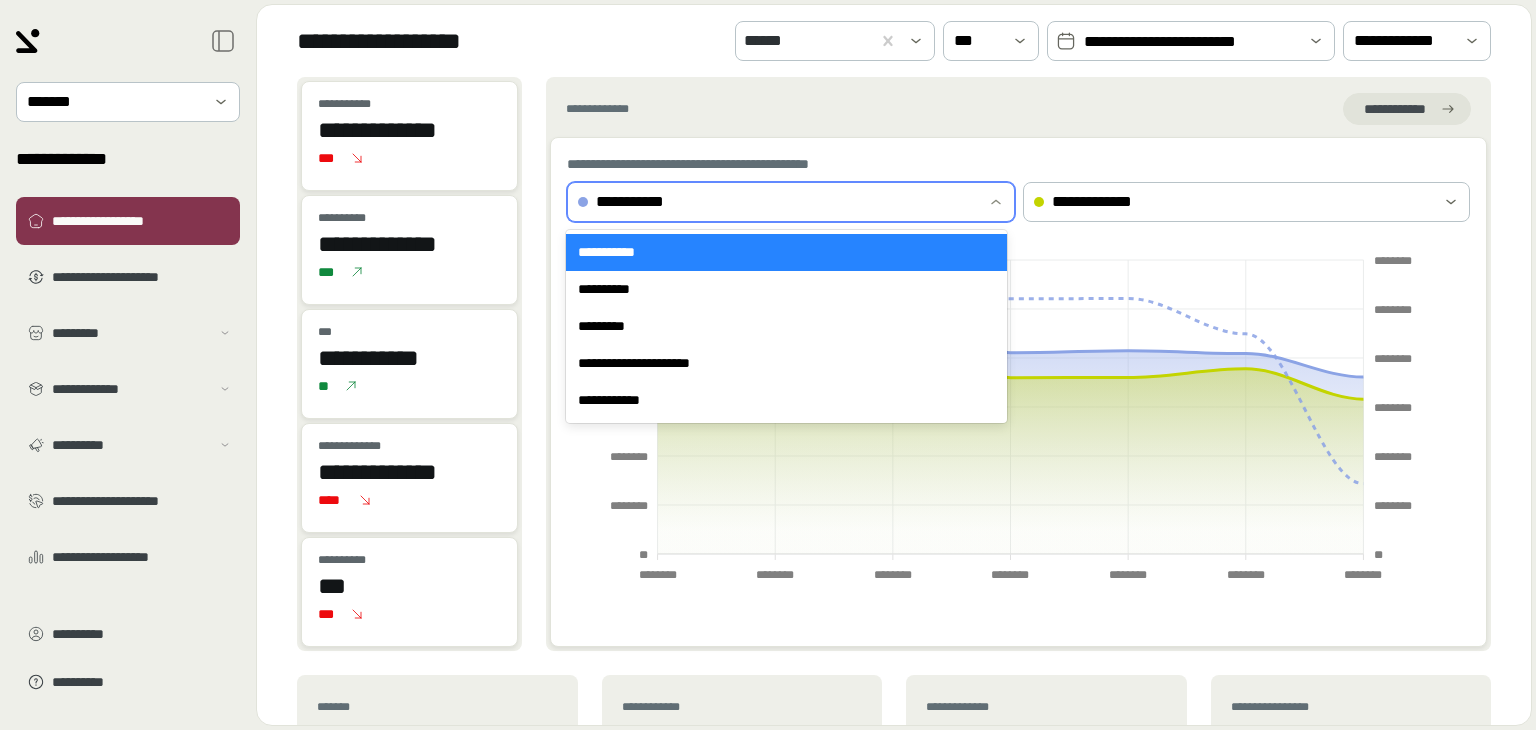 click on "**********" at bounding box center [791, 202] 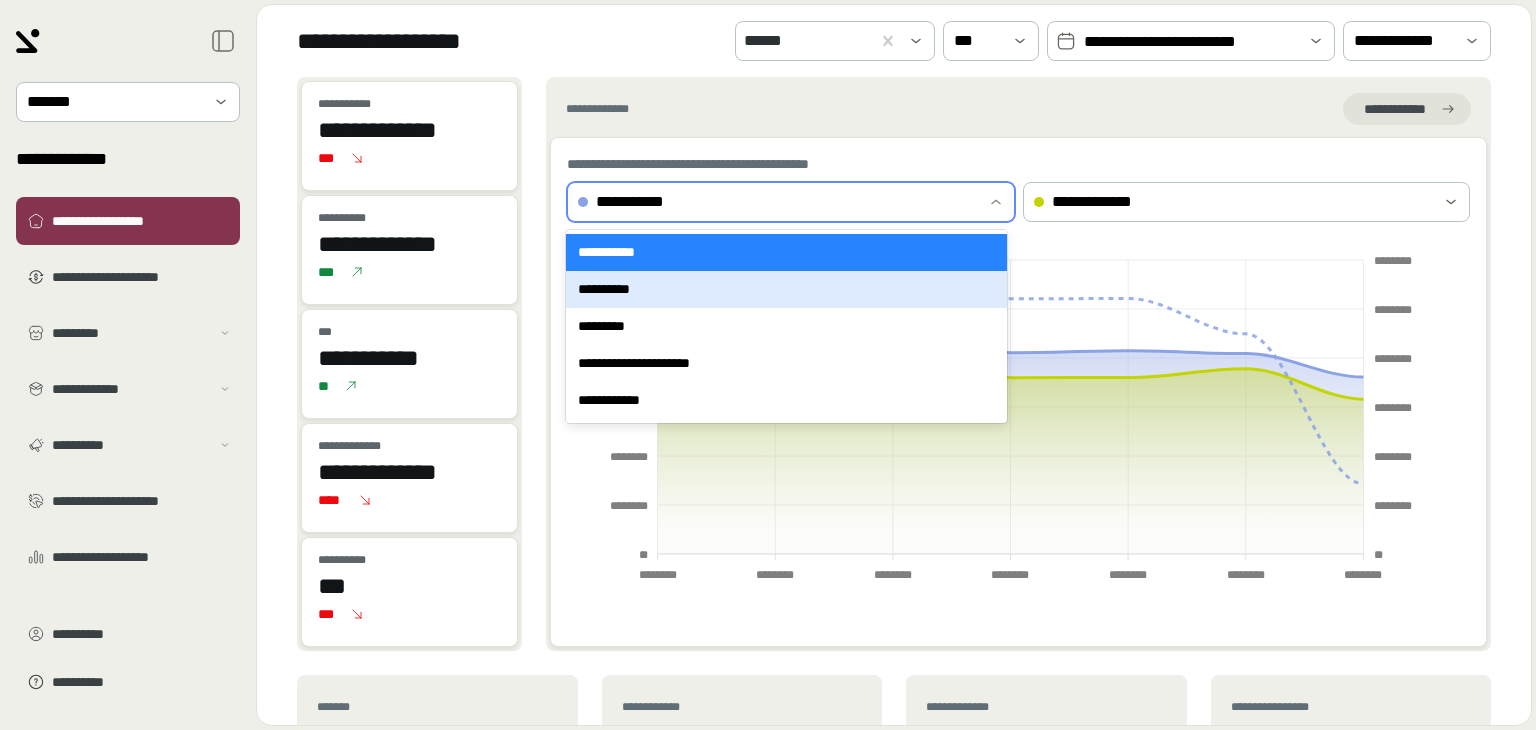click on "**********" at bounding box center (786, 289) 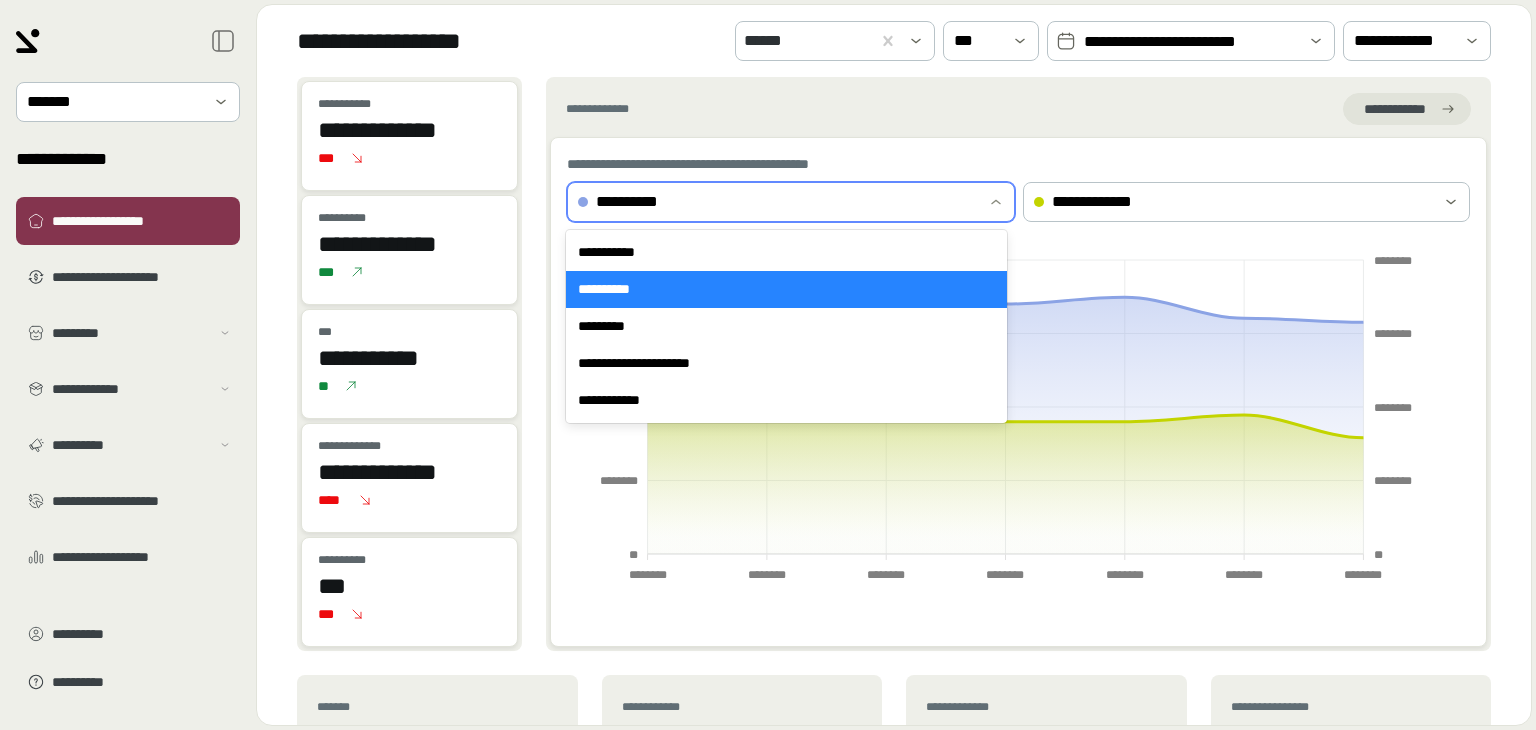click on "**********" at bounding box center (773, 202) 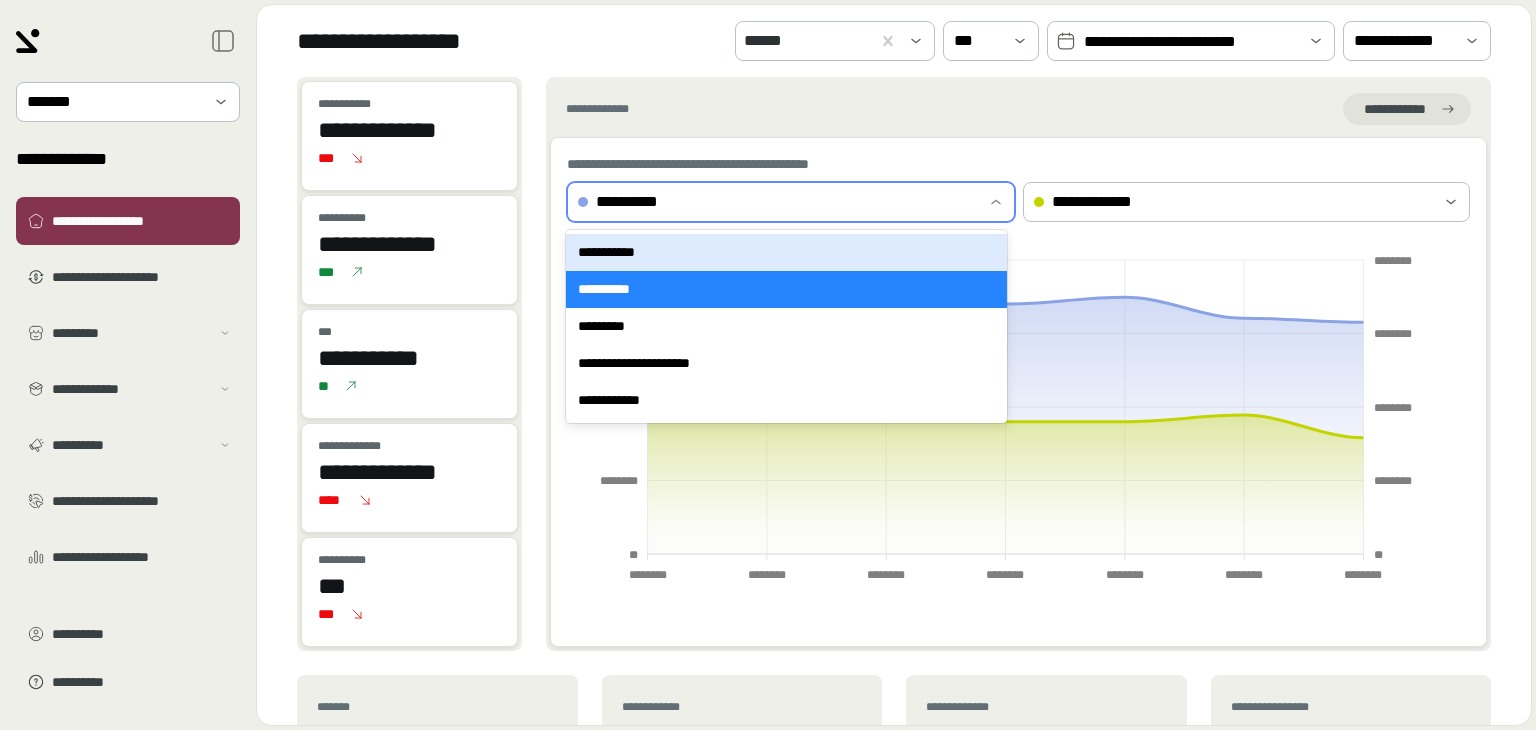 click on "**********" at bounding box center (786, 252) 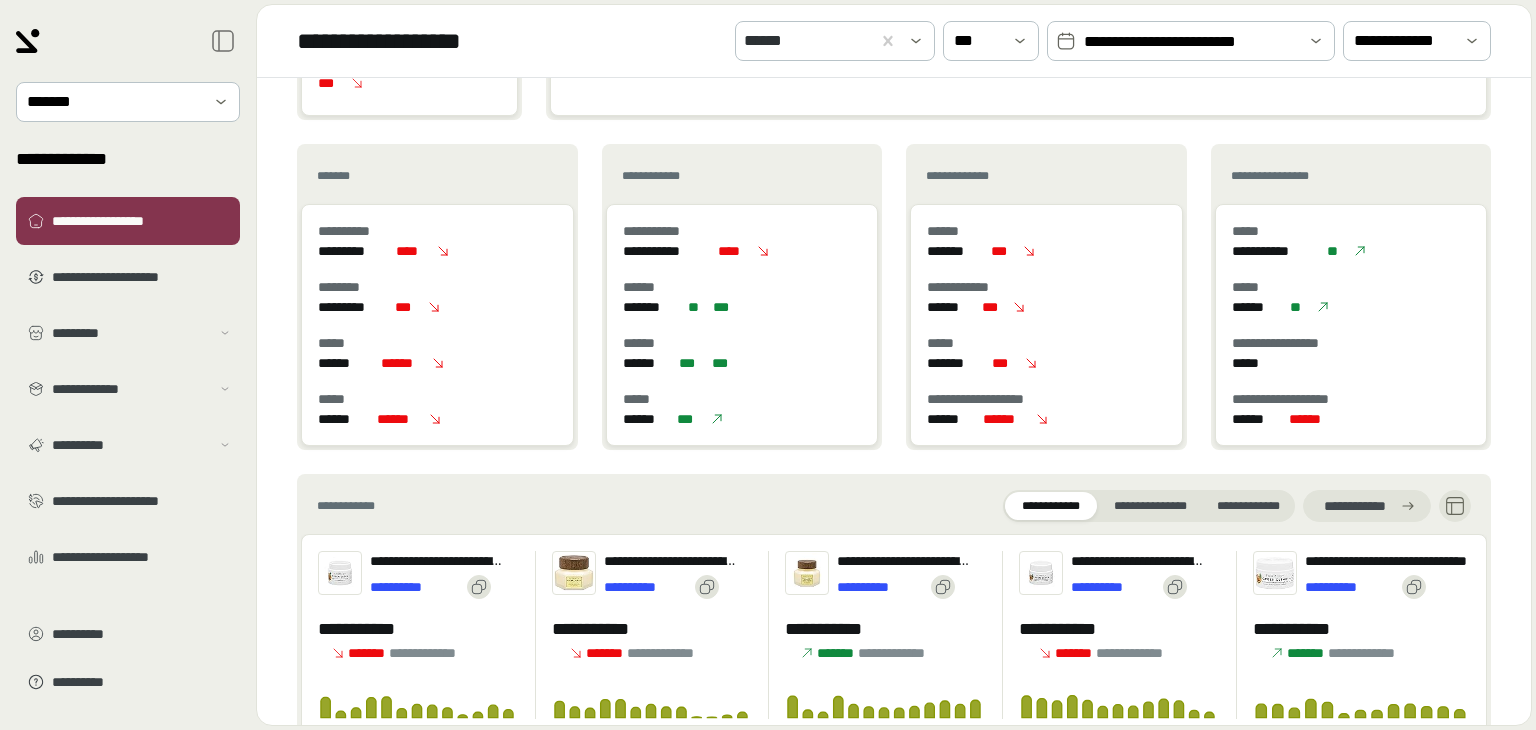 scroll, scrollTop: 514, scrollLeft: 0, axis: vertical 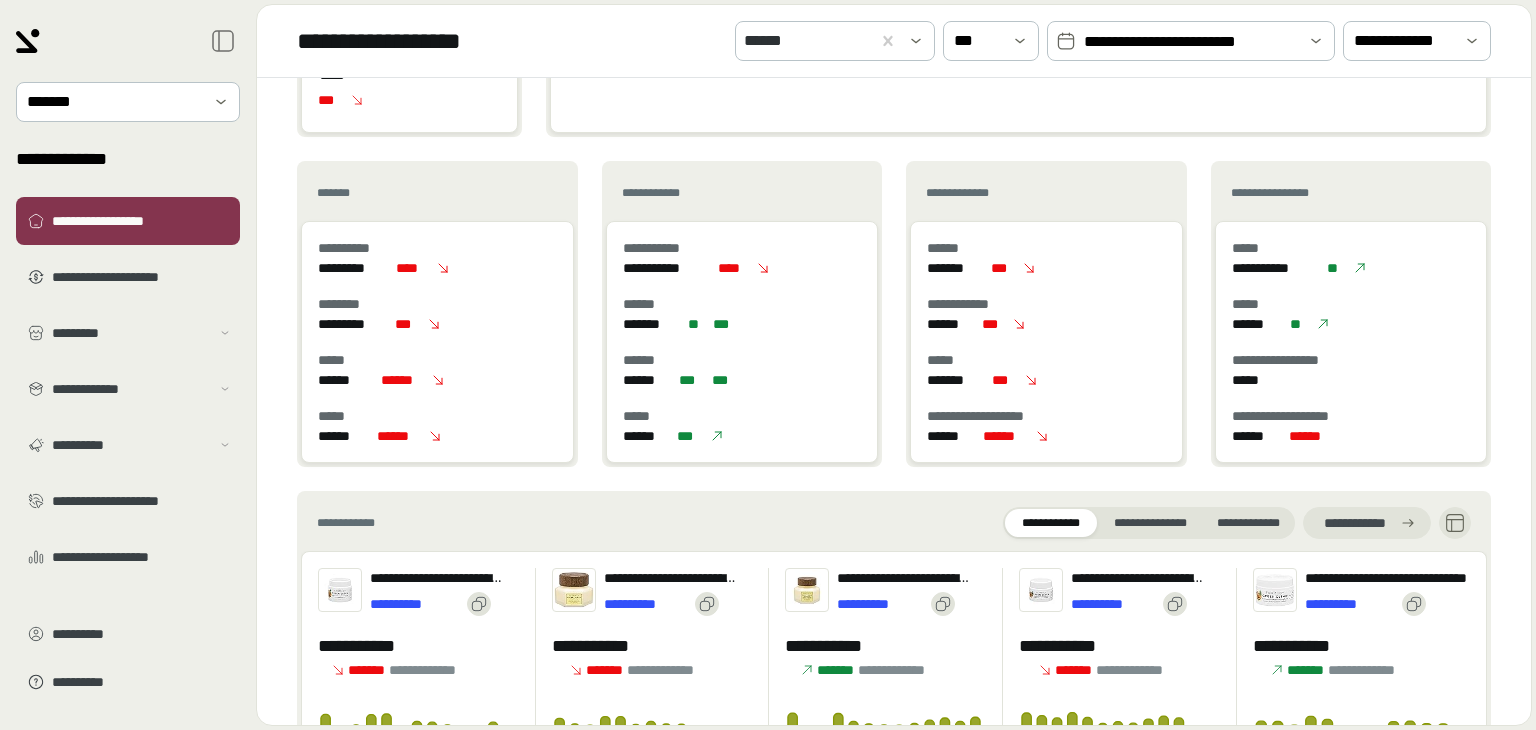 click on "**********" at bounding box center (742, 314) 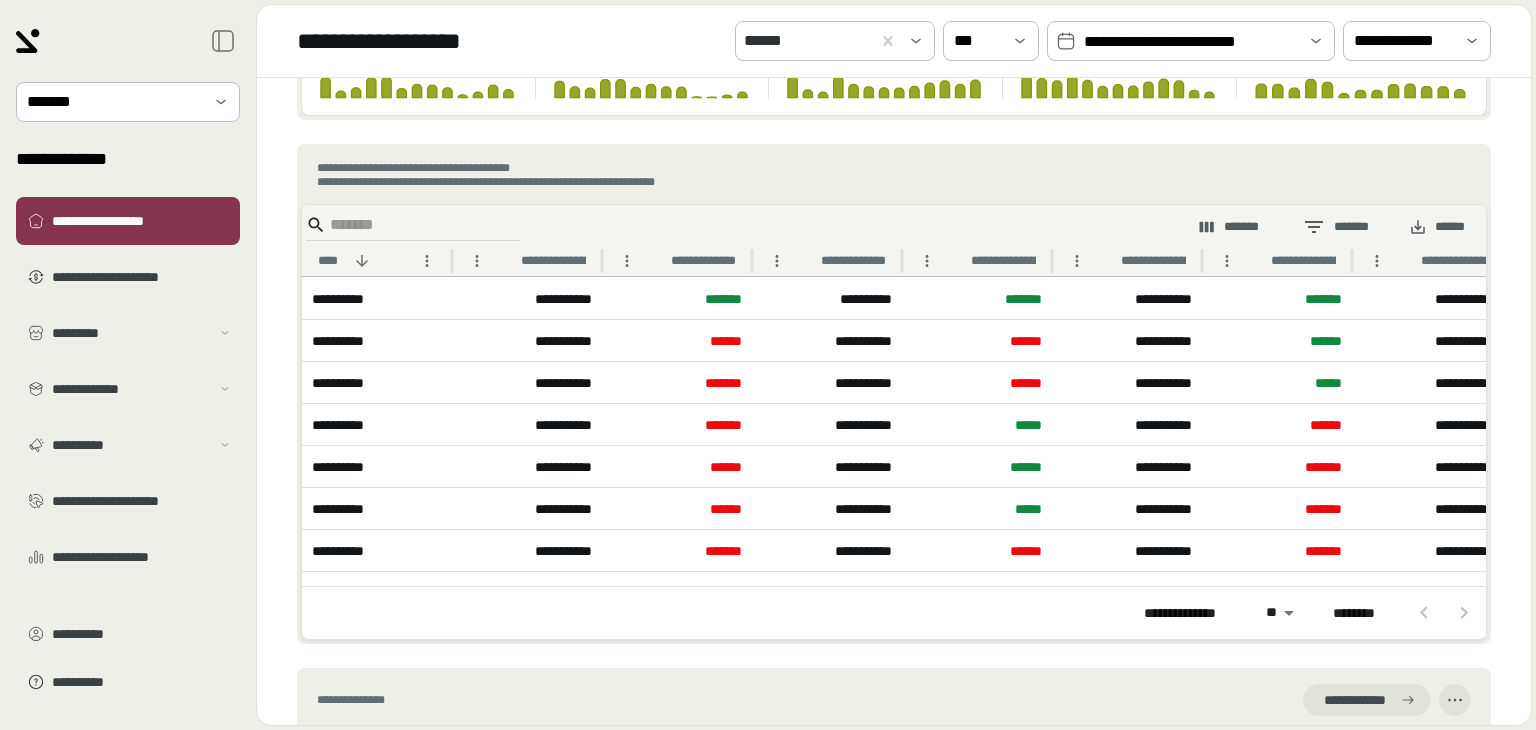 scroll, scrollTop: 1148, scrollLeft: 0, axis: vertical 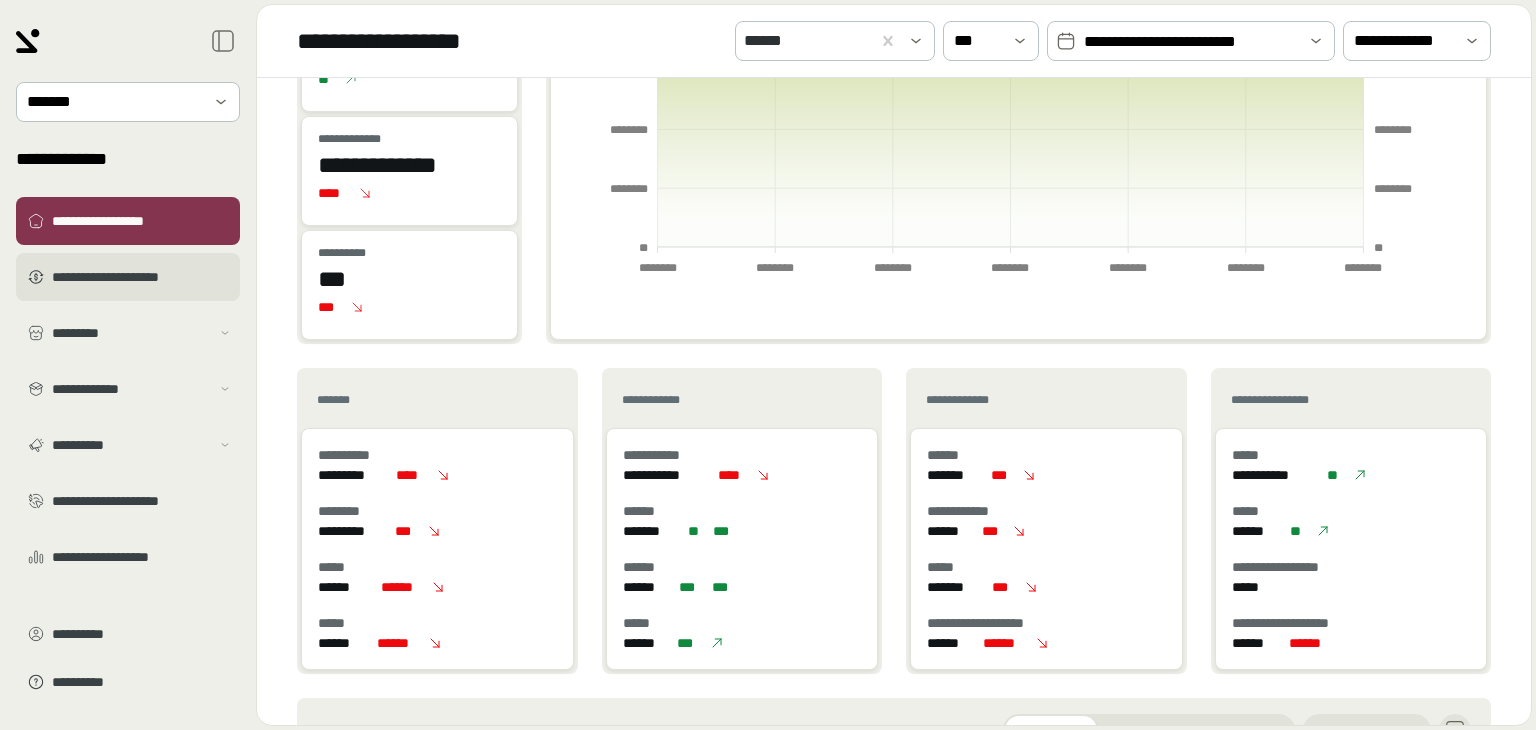 click on "**********" at bounding box center (128, 277) 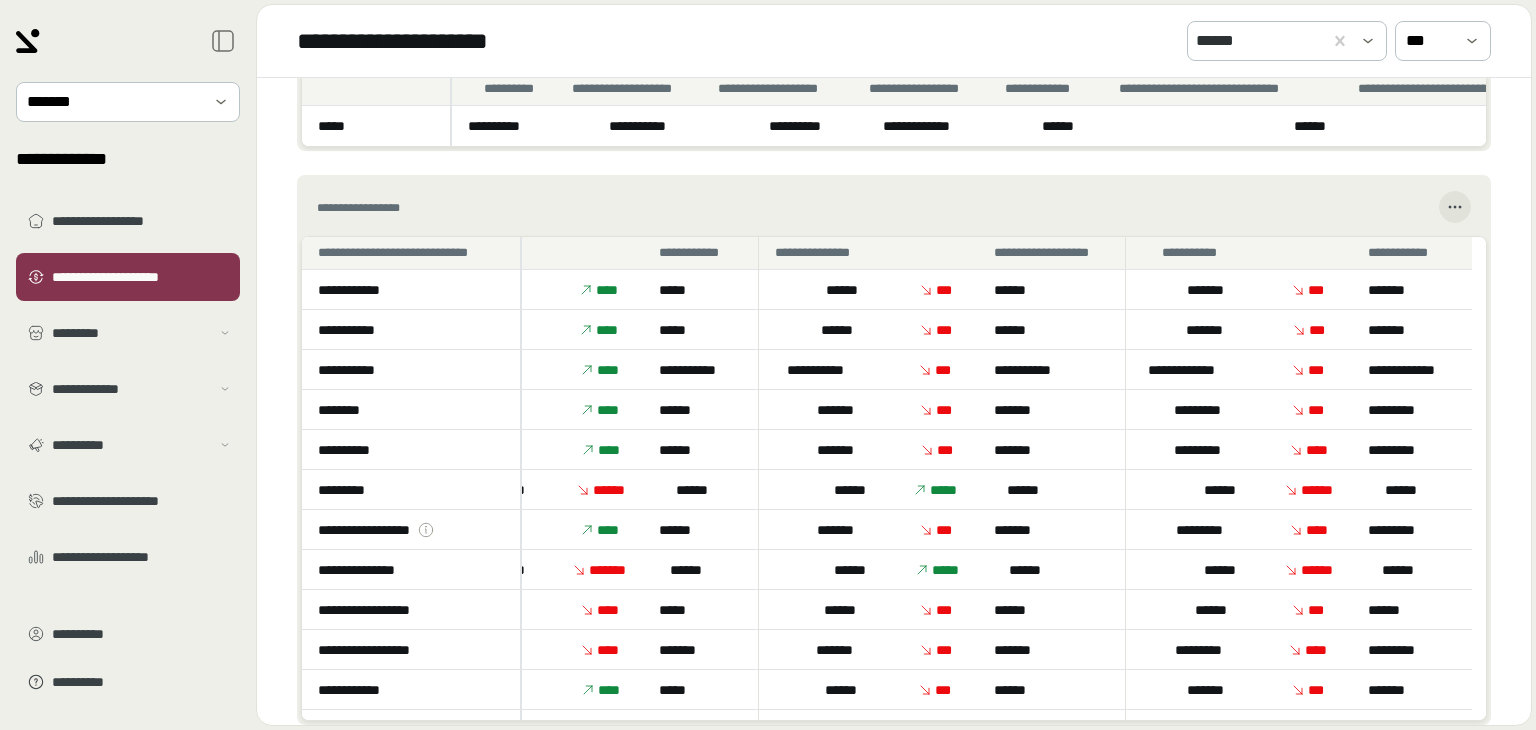 click on "********" at bounding box center (348, 410) 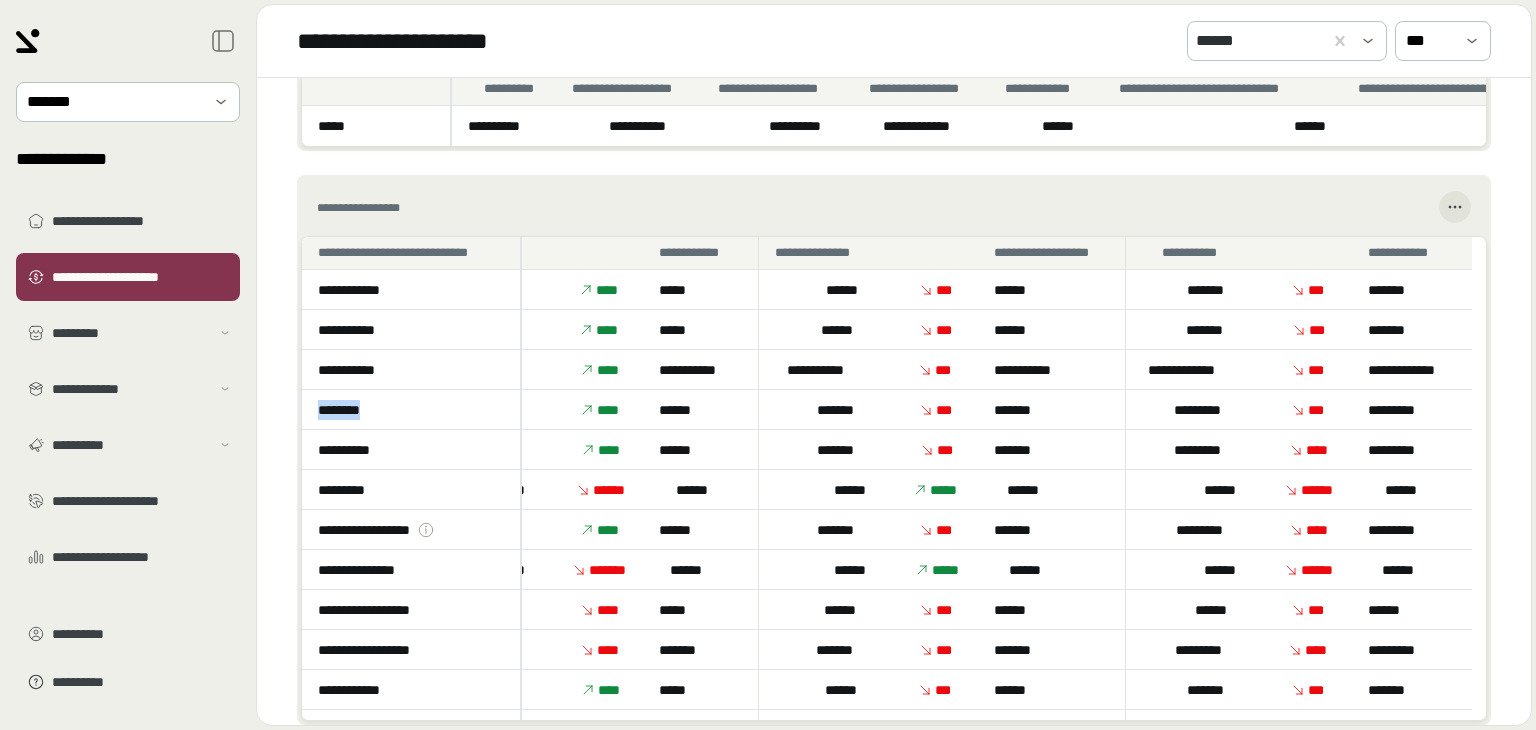 click on "********" at bounding box center [348, 410] 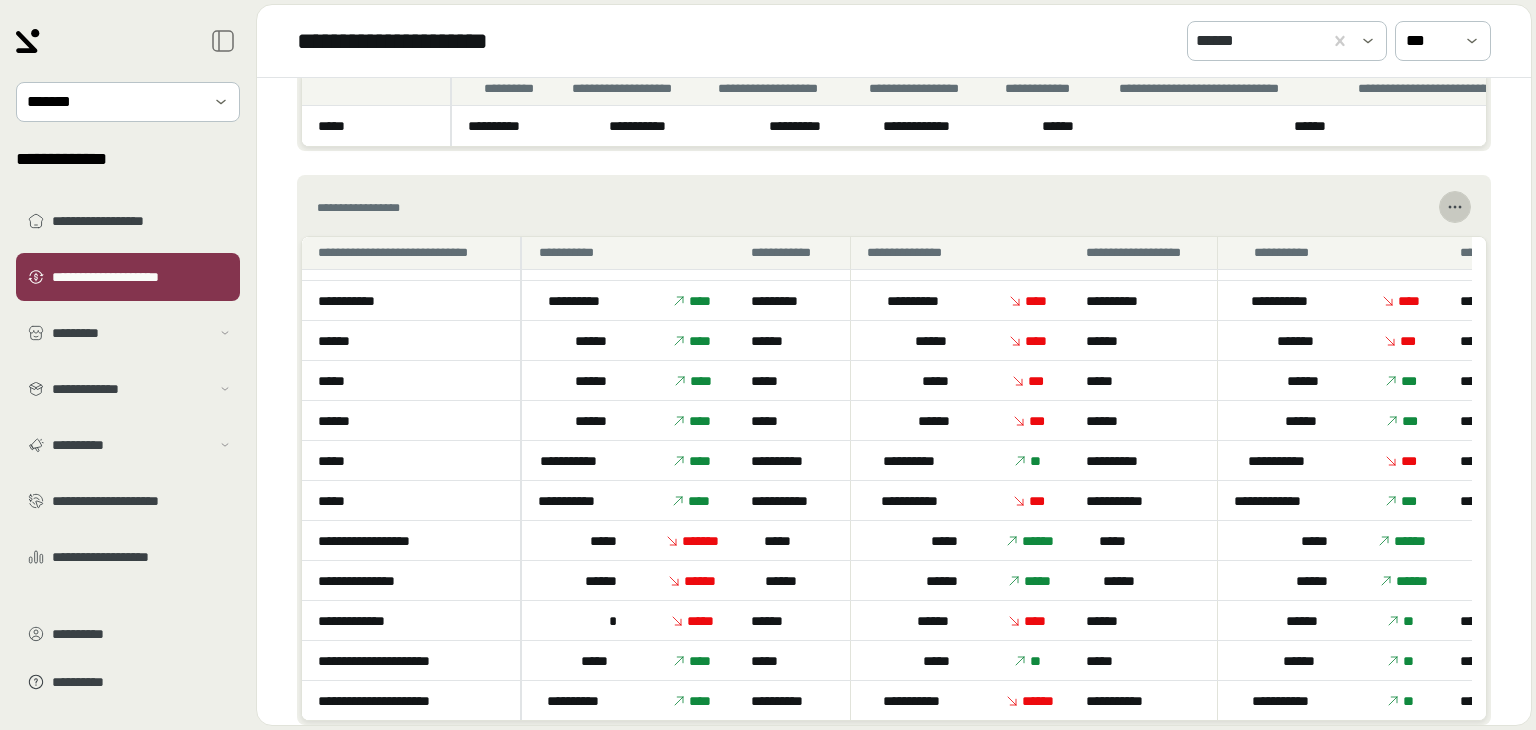 click 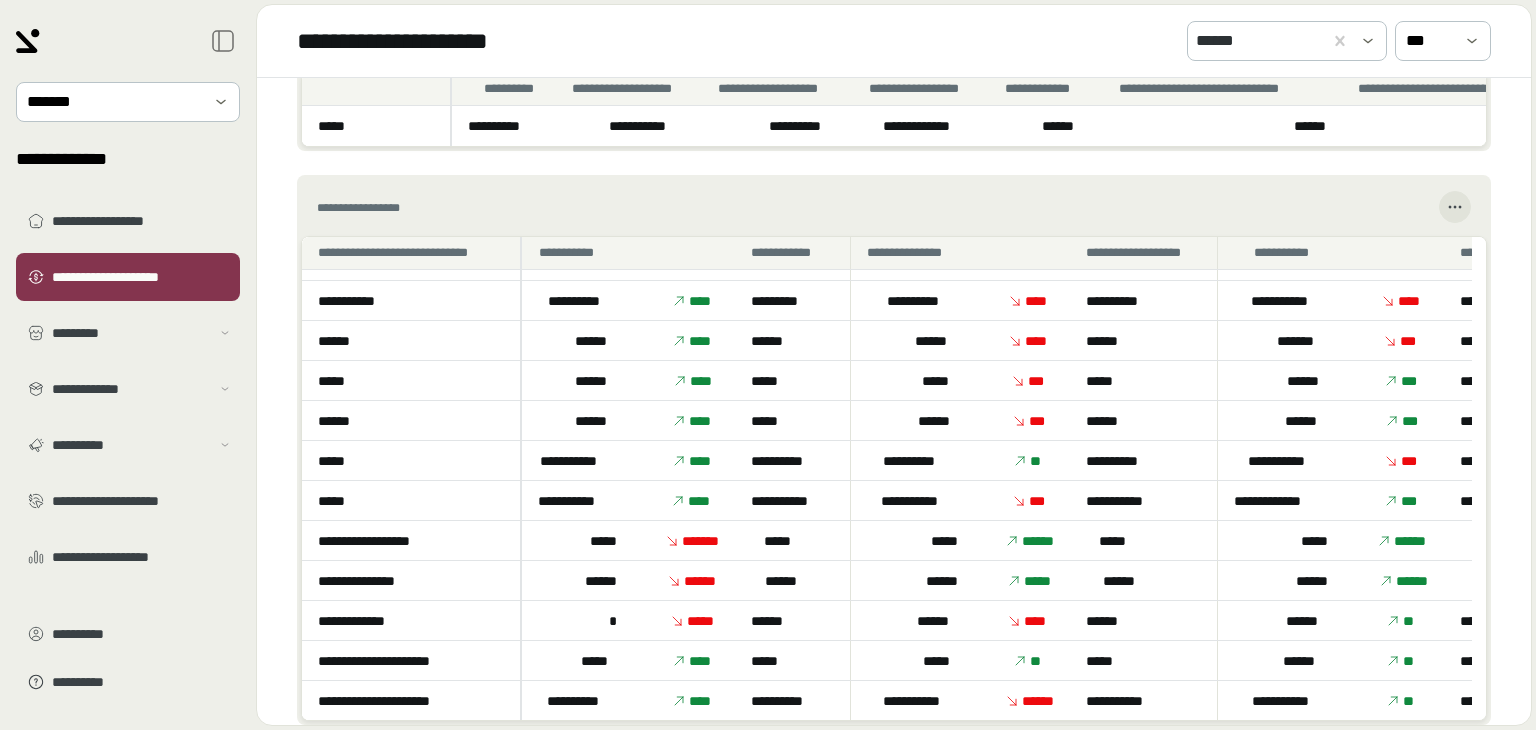 click on "**********" at bounding box center [894, 207] 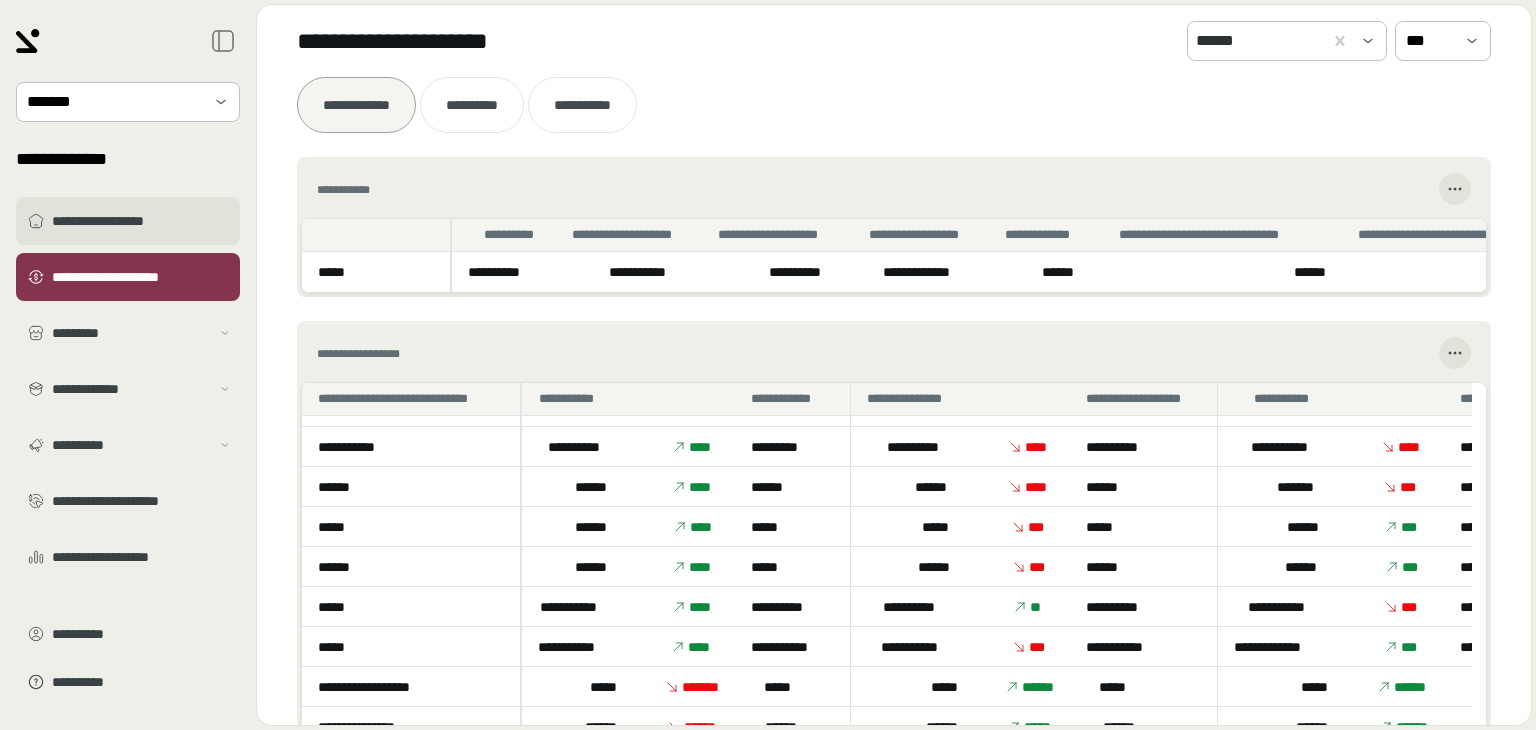 click on "**********" at bounding box center [128, 221] 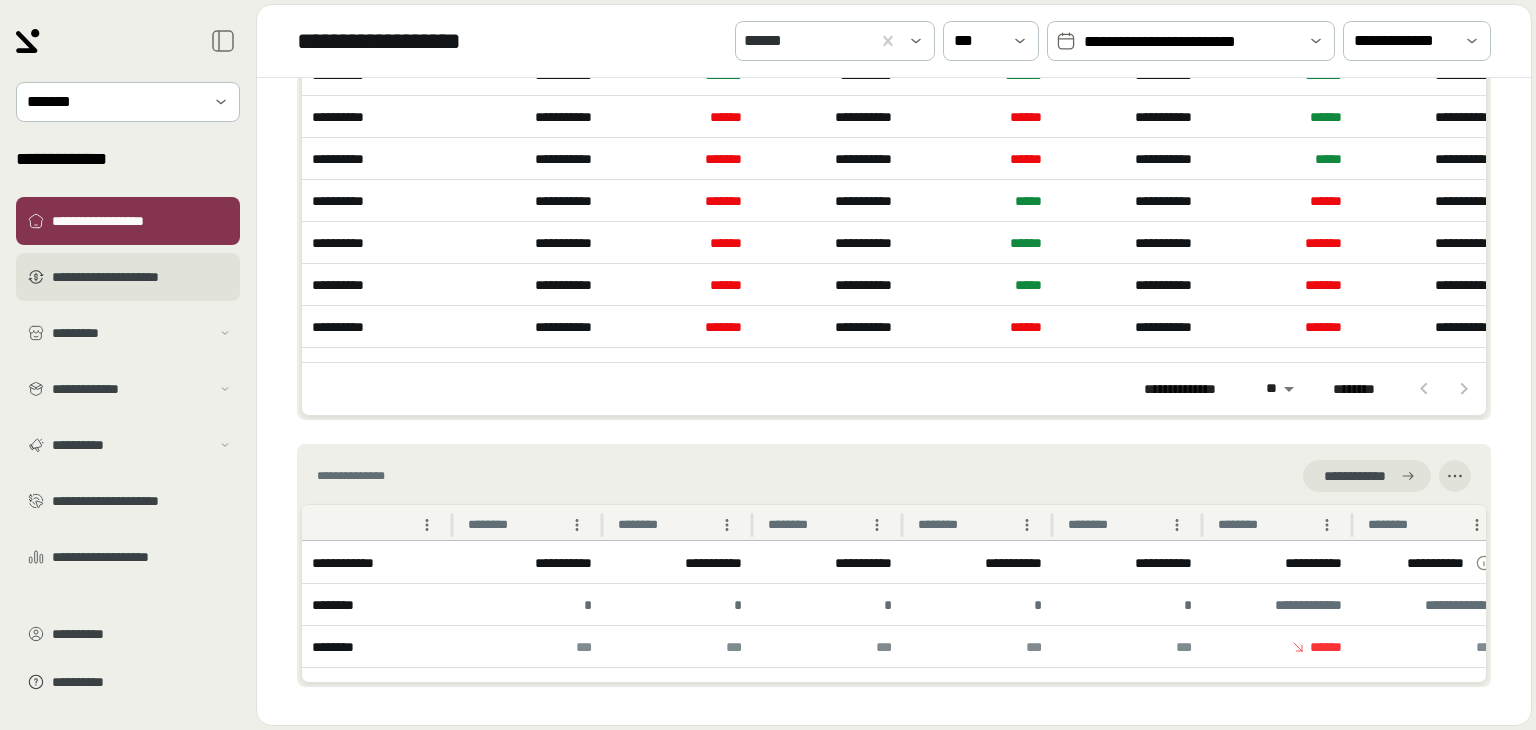 click on "**********" at bounding box center [142, 277] 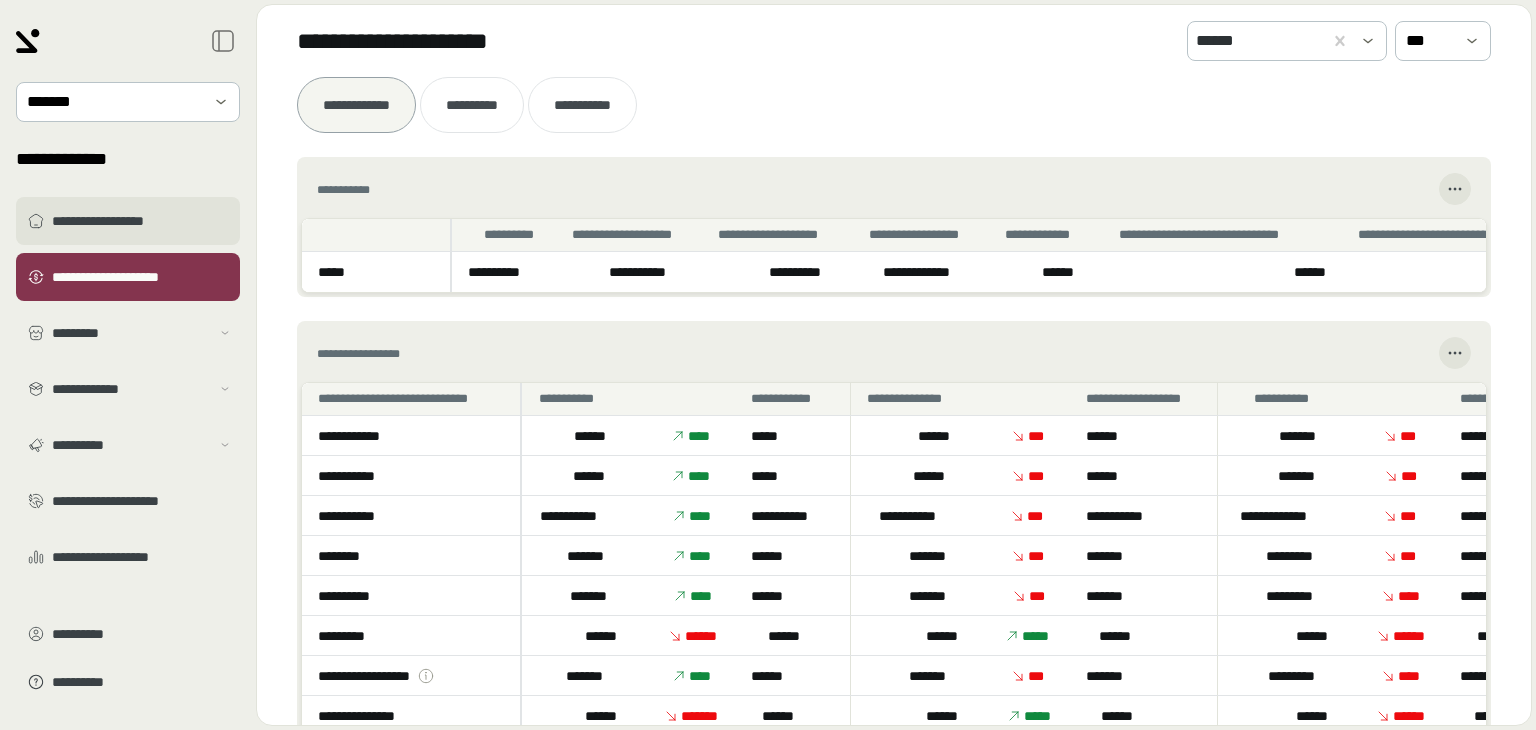 click on "**********" at bounding box center [142, 221] 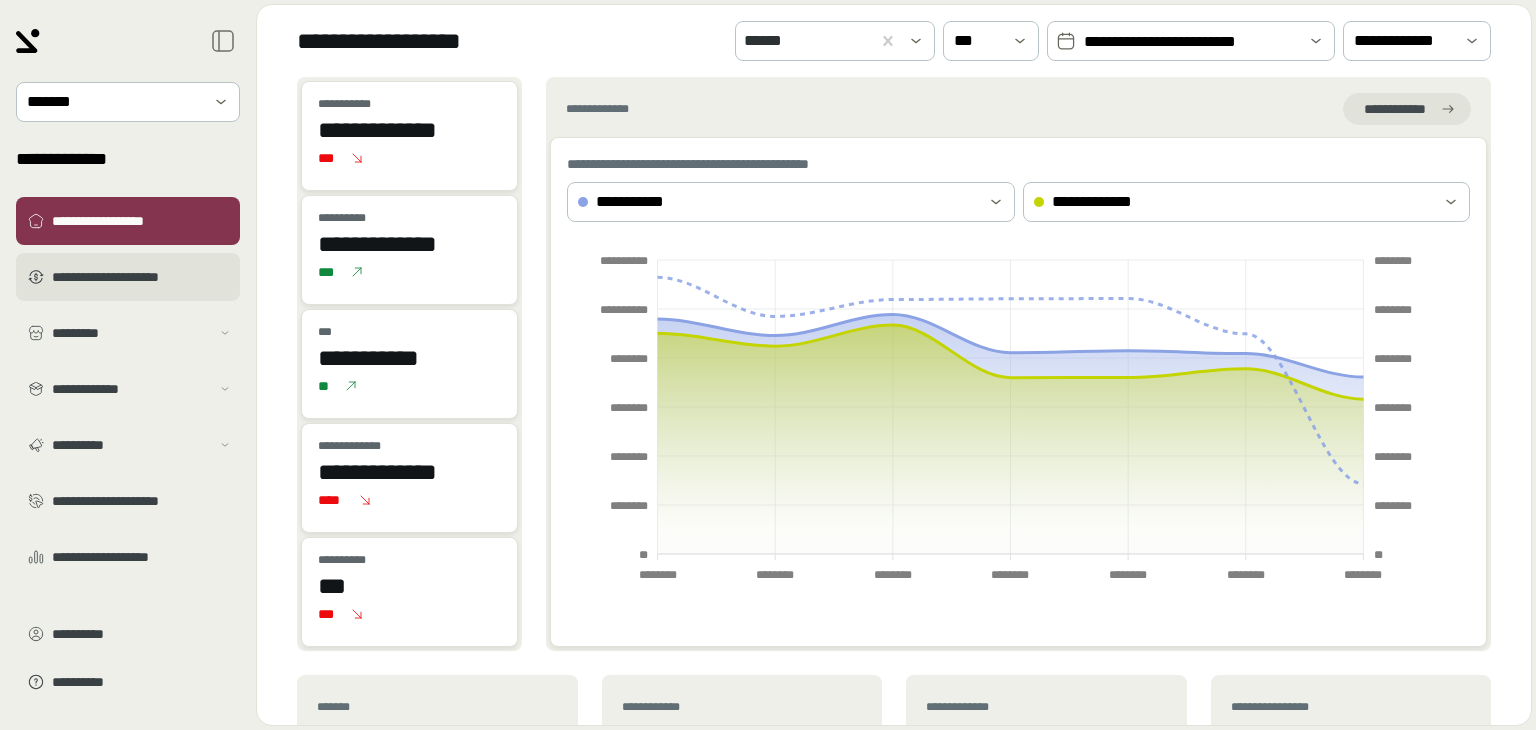 click on "**********" at bounding box center [142, 277] 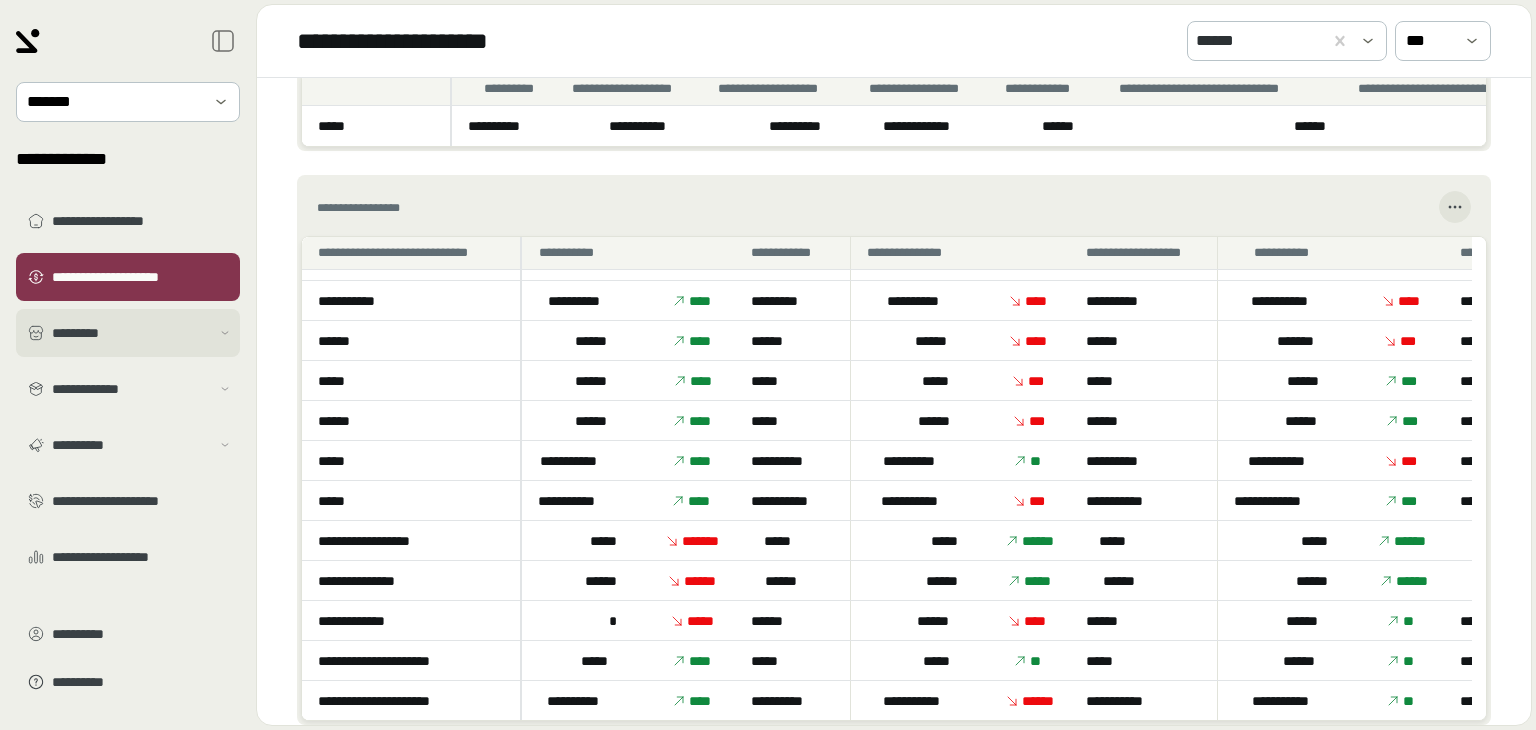 click 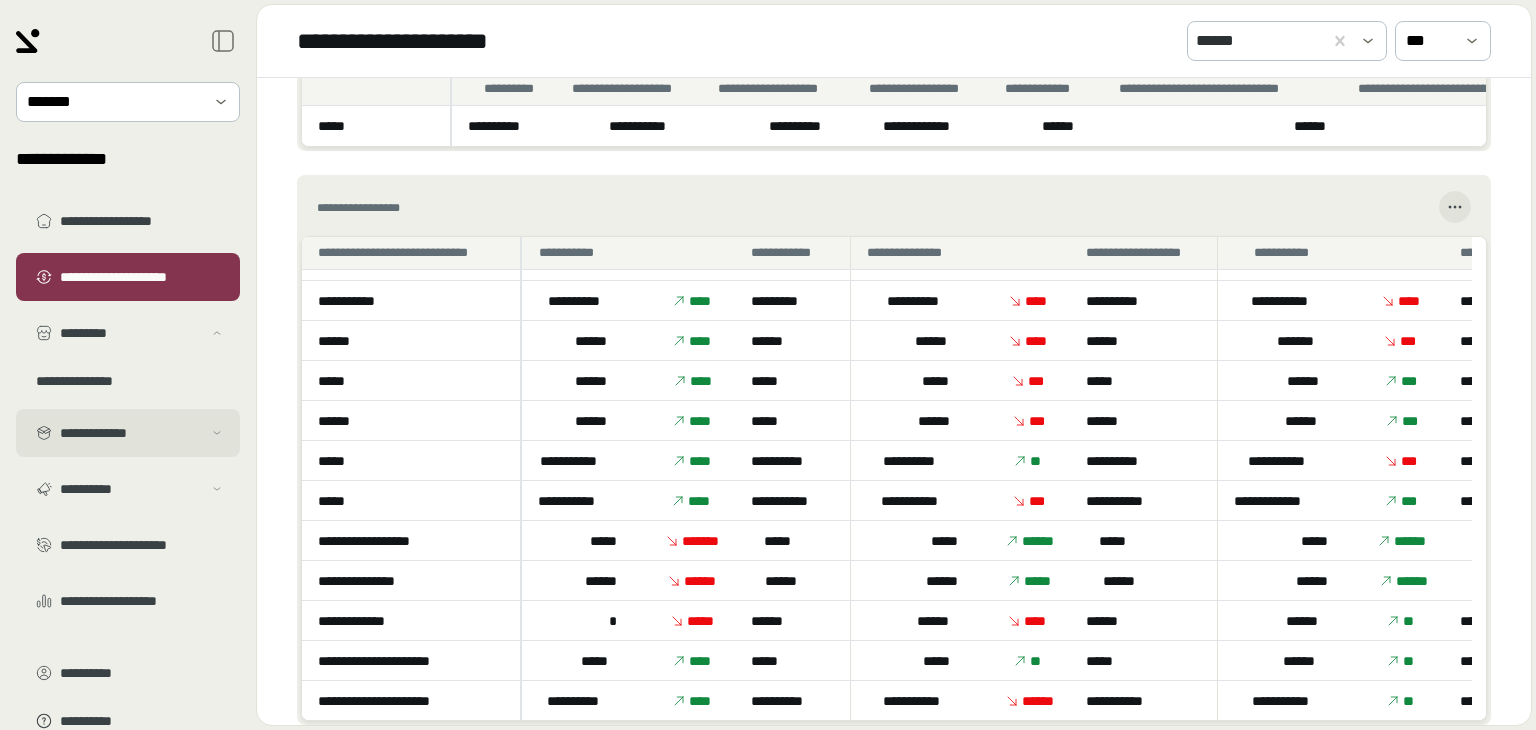 click on "**********" at bounding box center (128, 433) 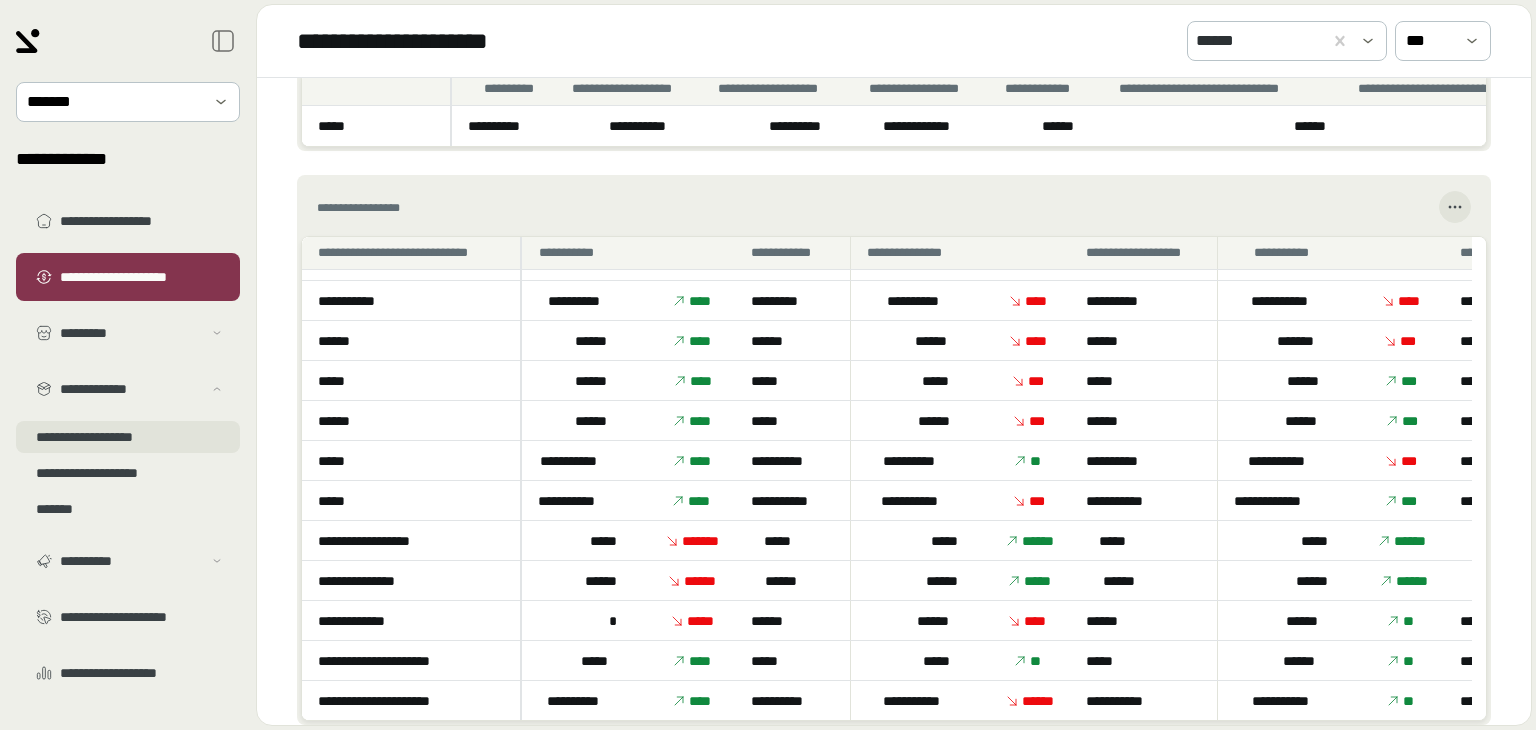 click on "**********" at bounding box center [128, 437] 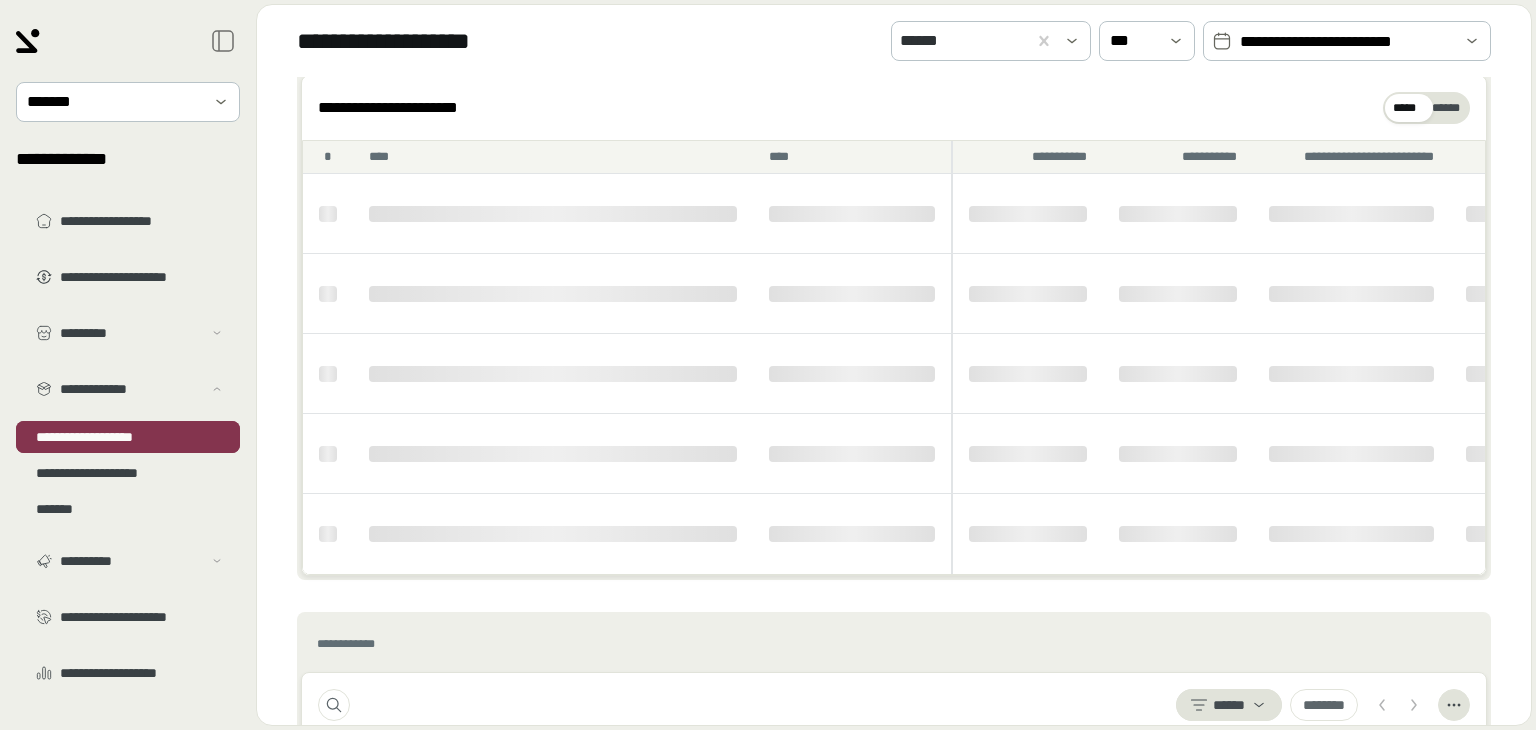 scroll, scrollTop: 0, scrollLeft: 0, axis: both 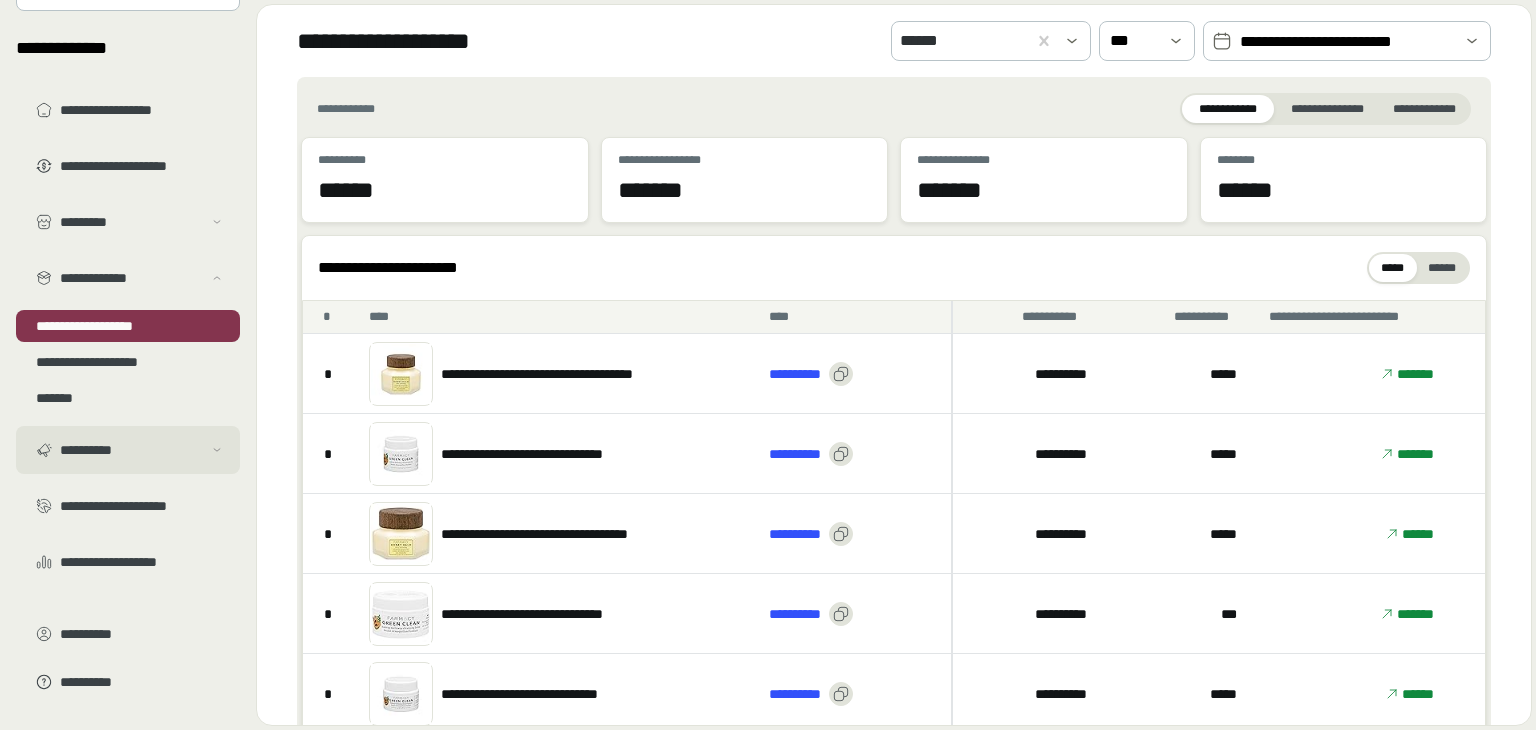 click on "**********" at bounding box center (128, 450) 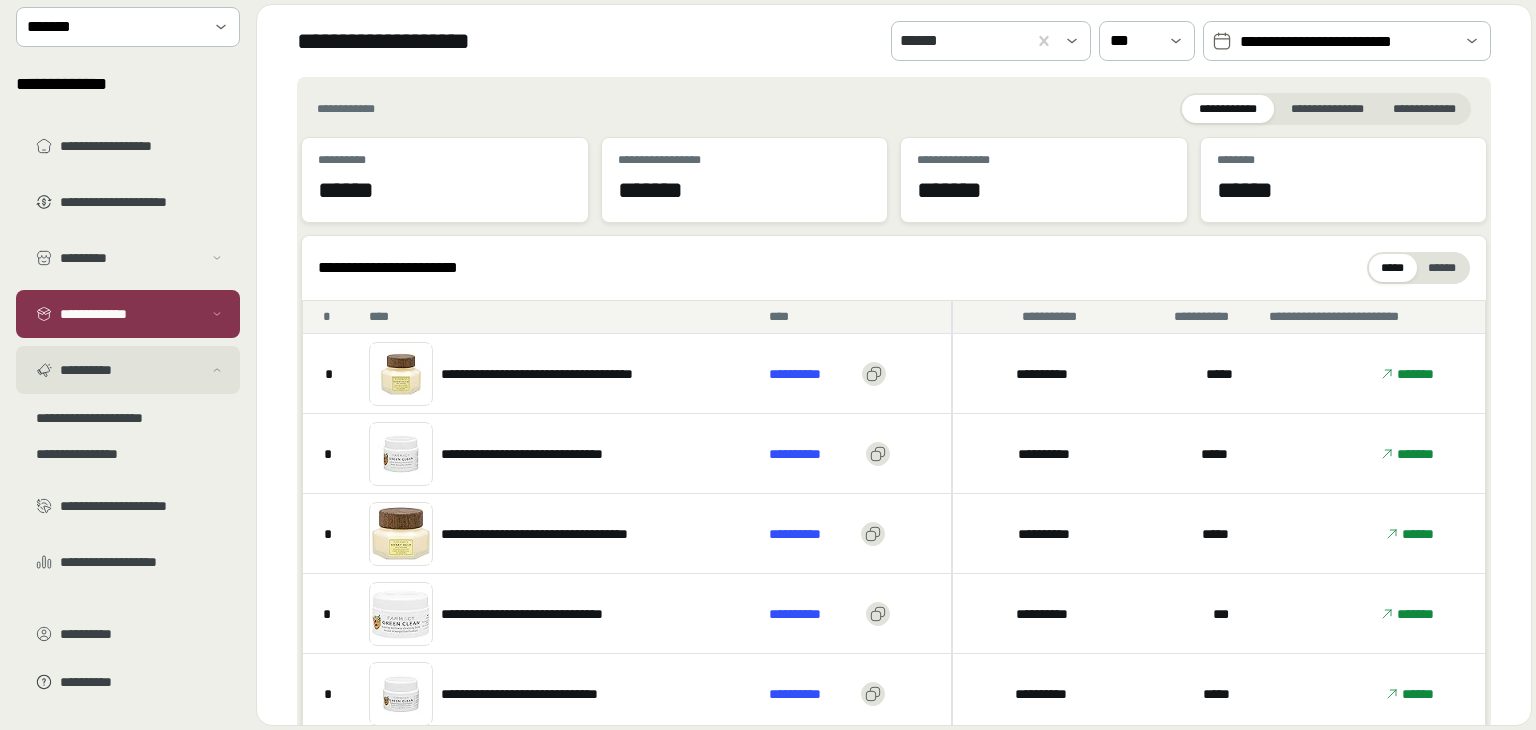 scroll, scrollTop: 75, scrollLeft: 0, axis: vertical 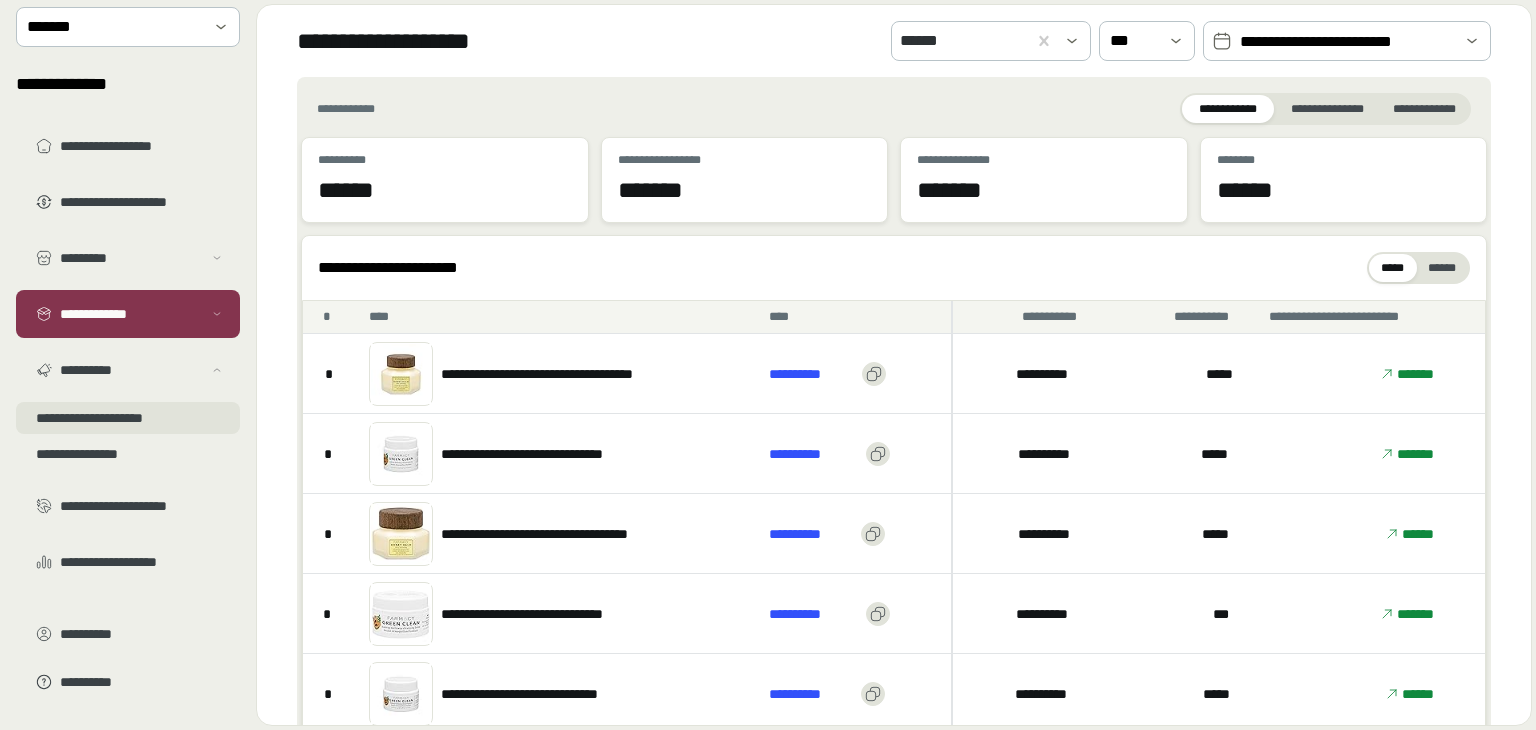 click on "**********" at bounding box center (128, 418) 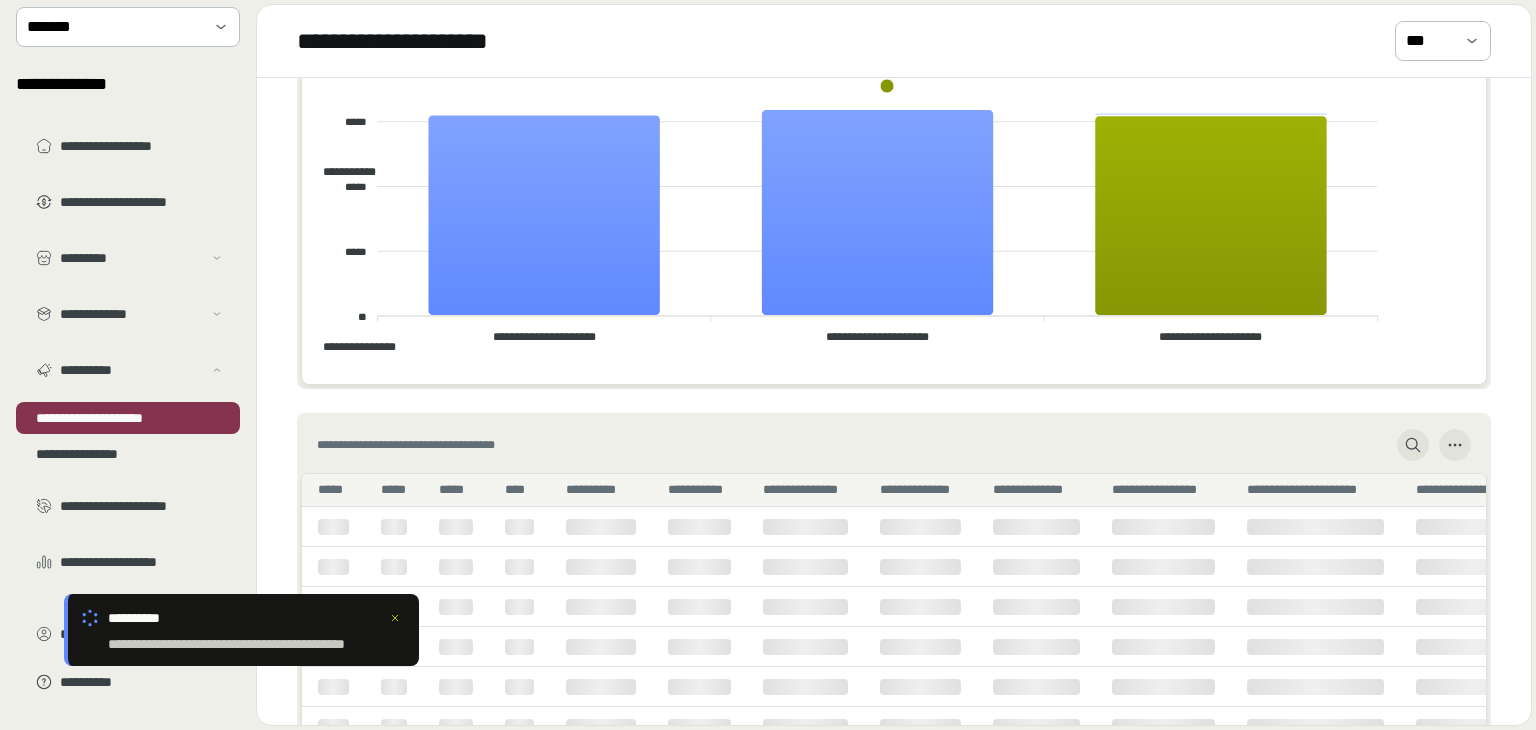 scroll, scrollTop: 1259, scrollLeft: 0, axis: vertical 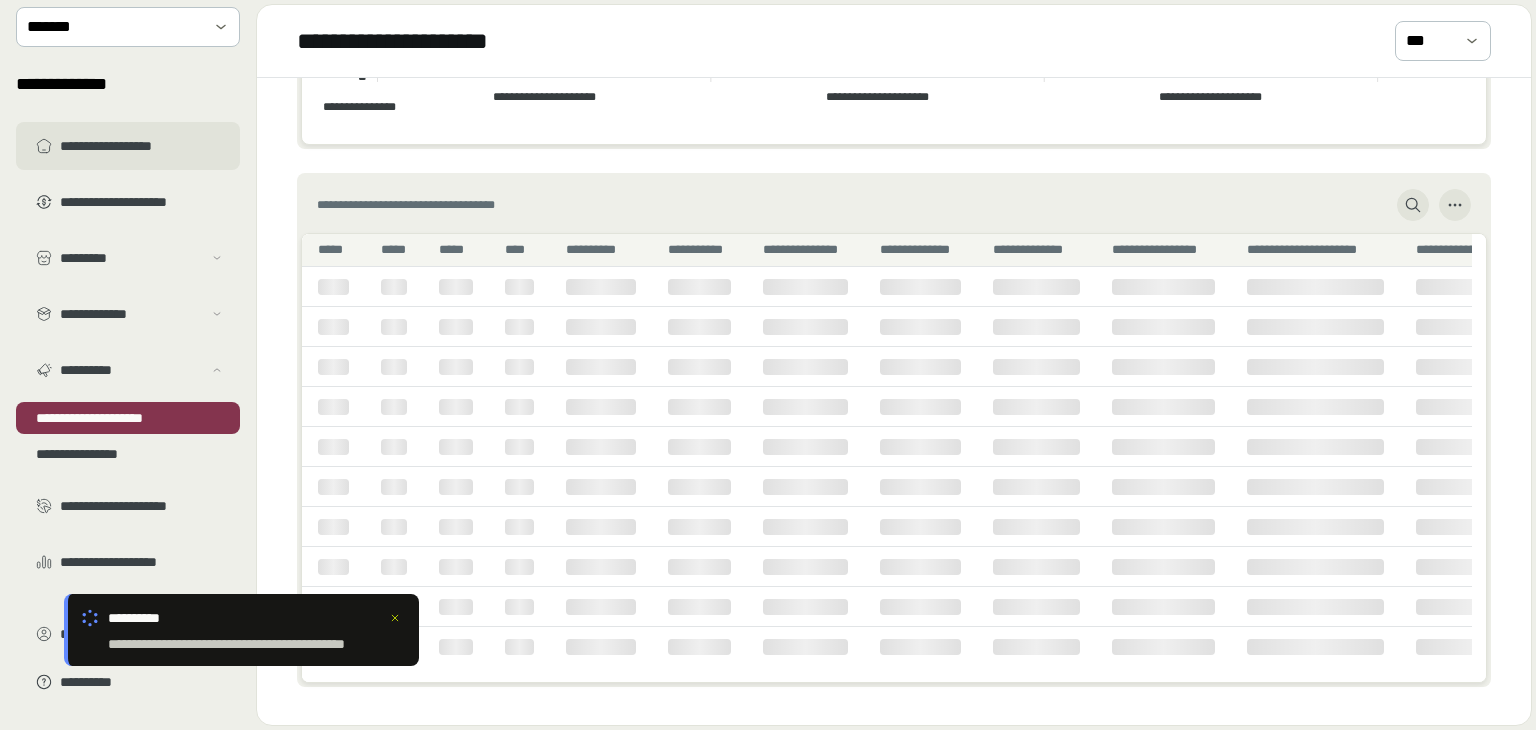 click on "**********" at bounding box center (128, 146) 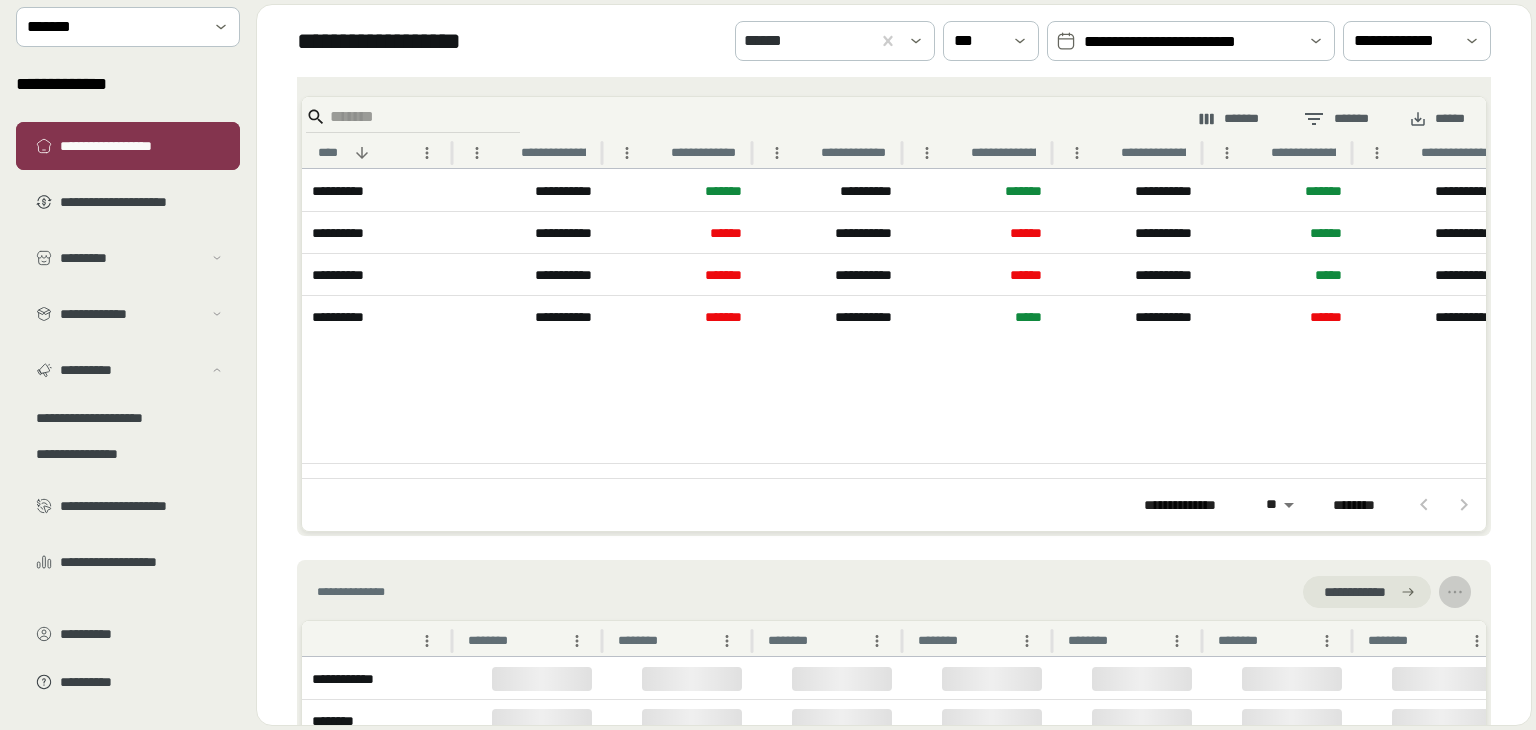 scroll, scrollTop: 0, scrollLeft: 0, axis: both 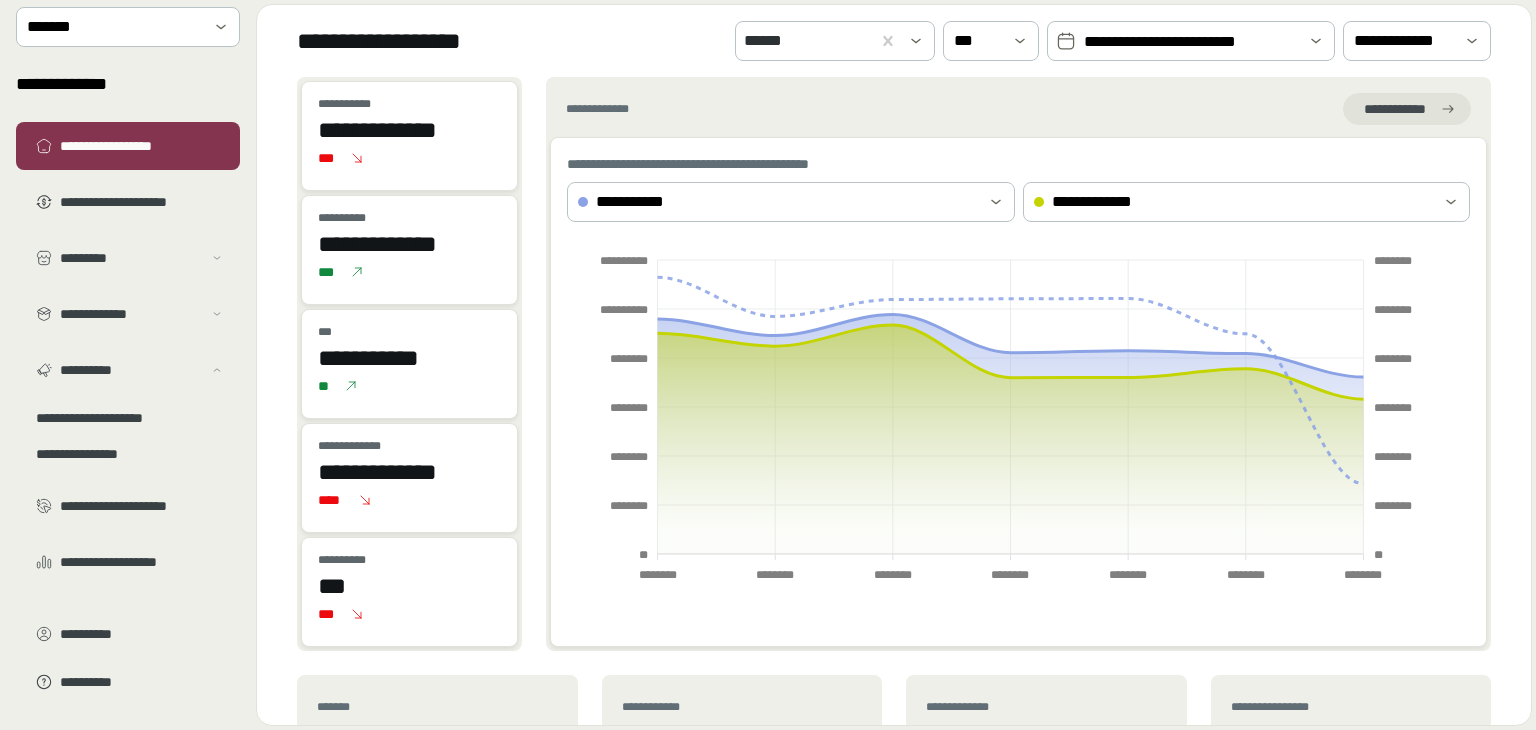 click on "**********" at bounding box center (894, 401) 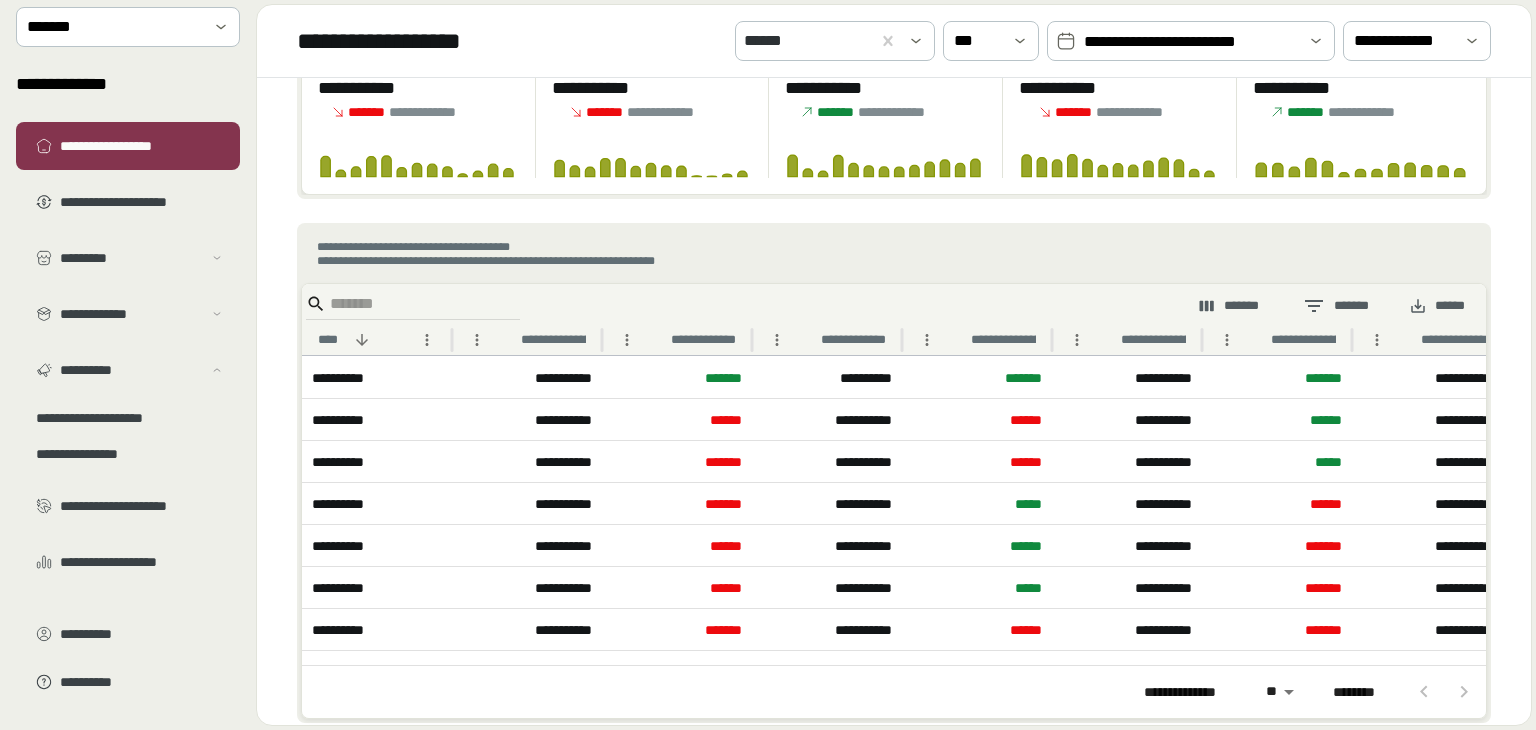 scroll, scrollTop: 1074, scrollLeft: 0, axis: vertical 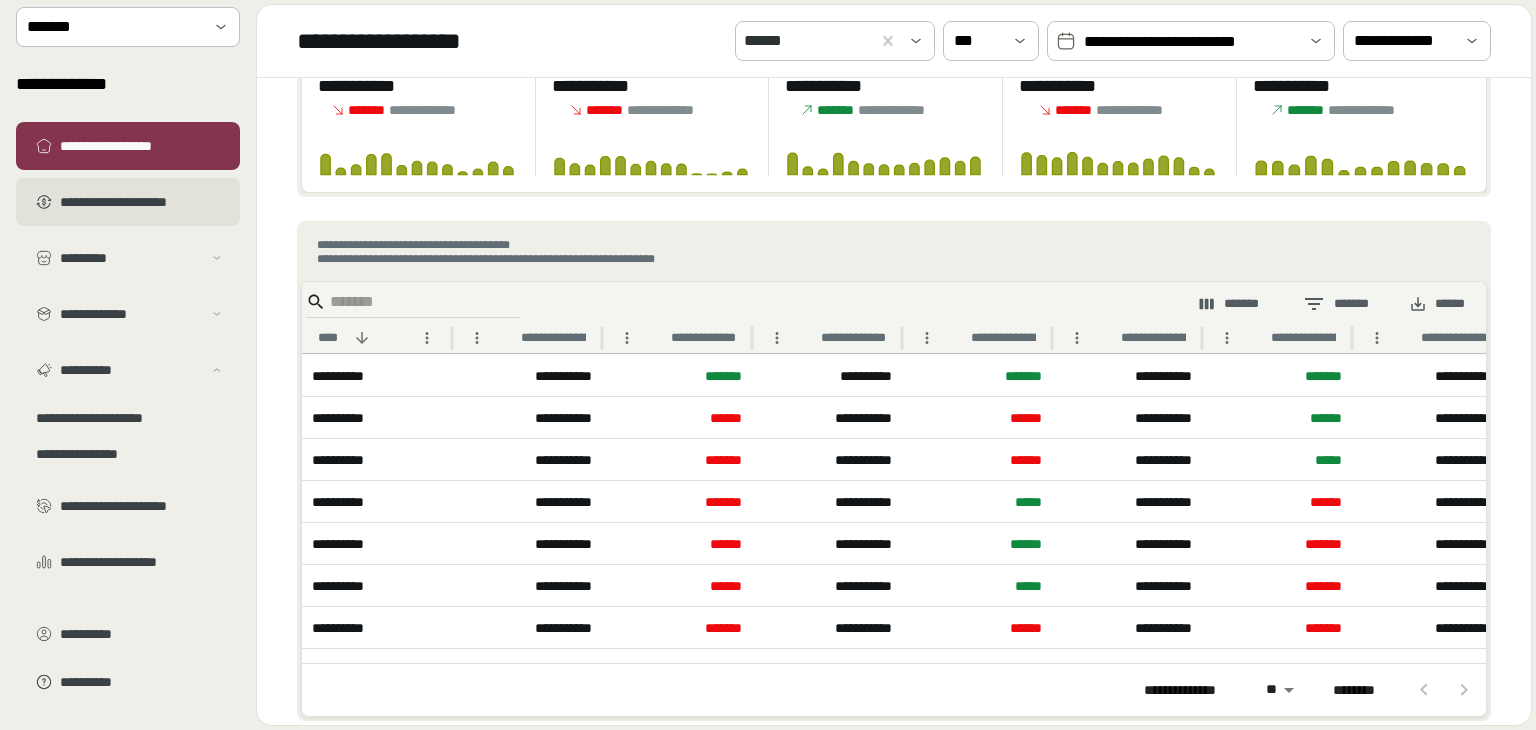 click on "**********" at bounding box center (142, 202) 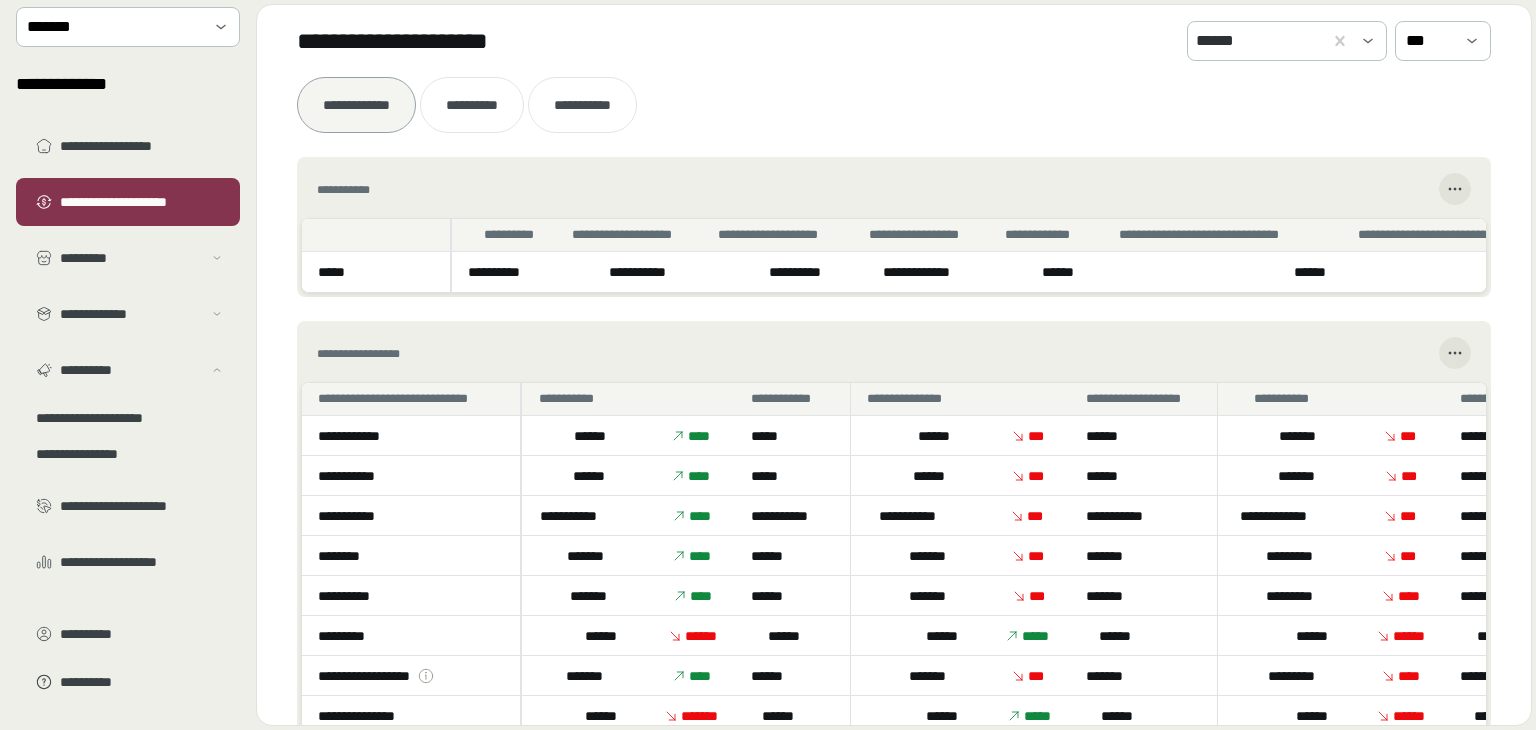 scroll, scrollTop: 160, scrollLeft: 0, axis: vertical 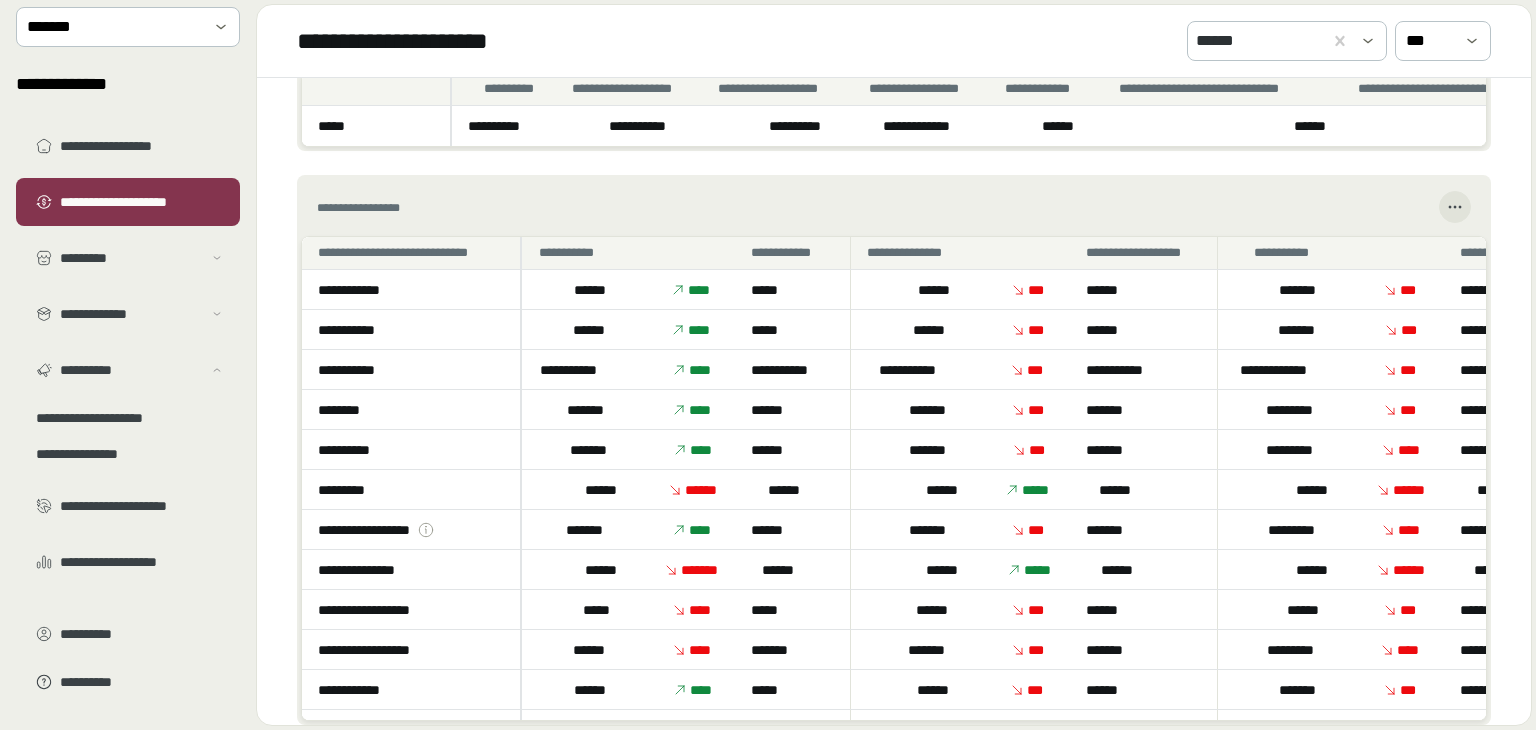 click on "**********" at bounding box center (894, 207) 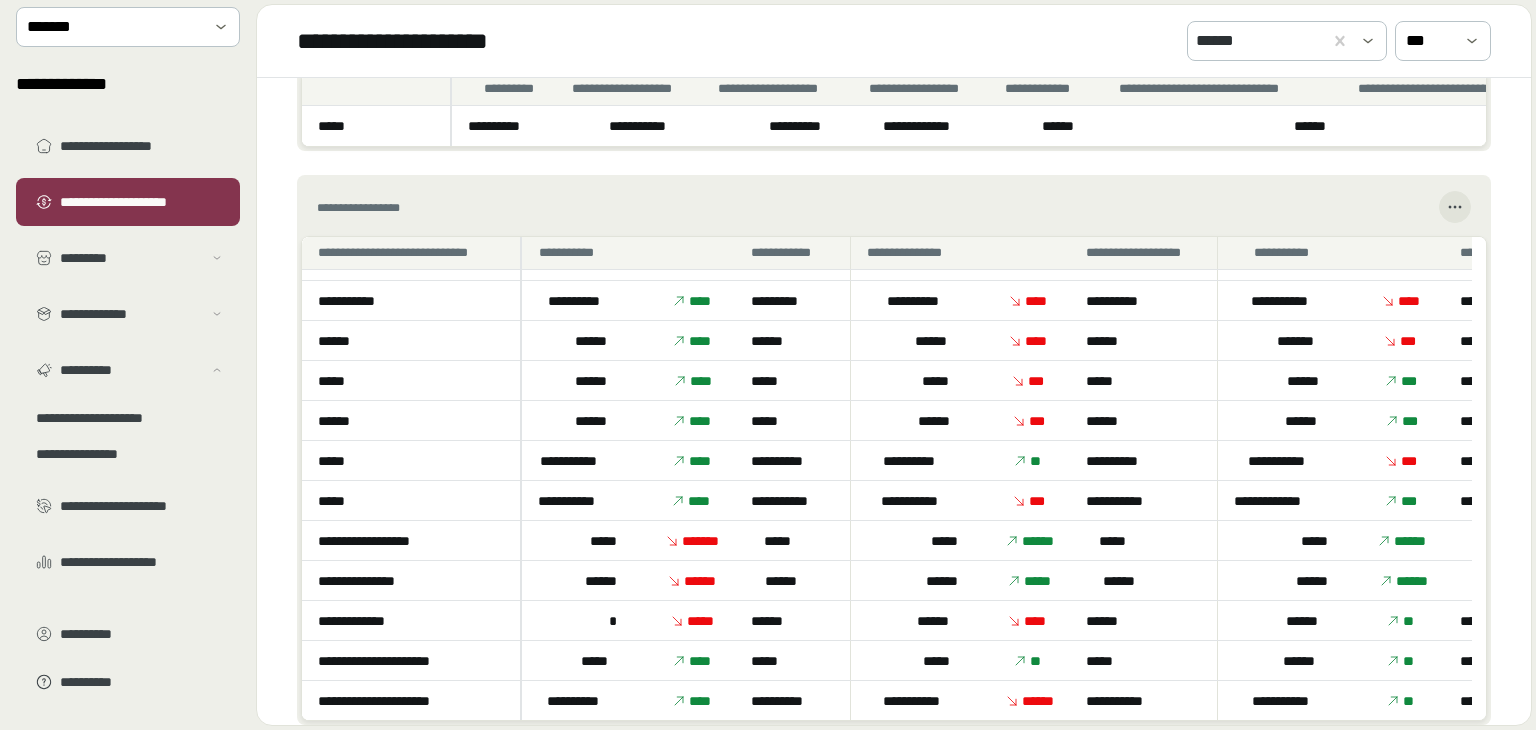 click on "******" at bounding box center (593, 581) 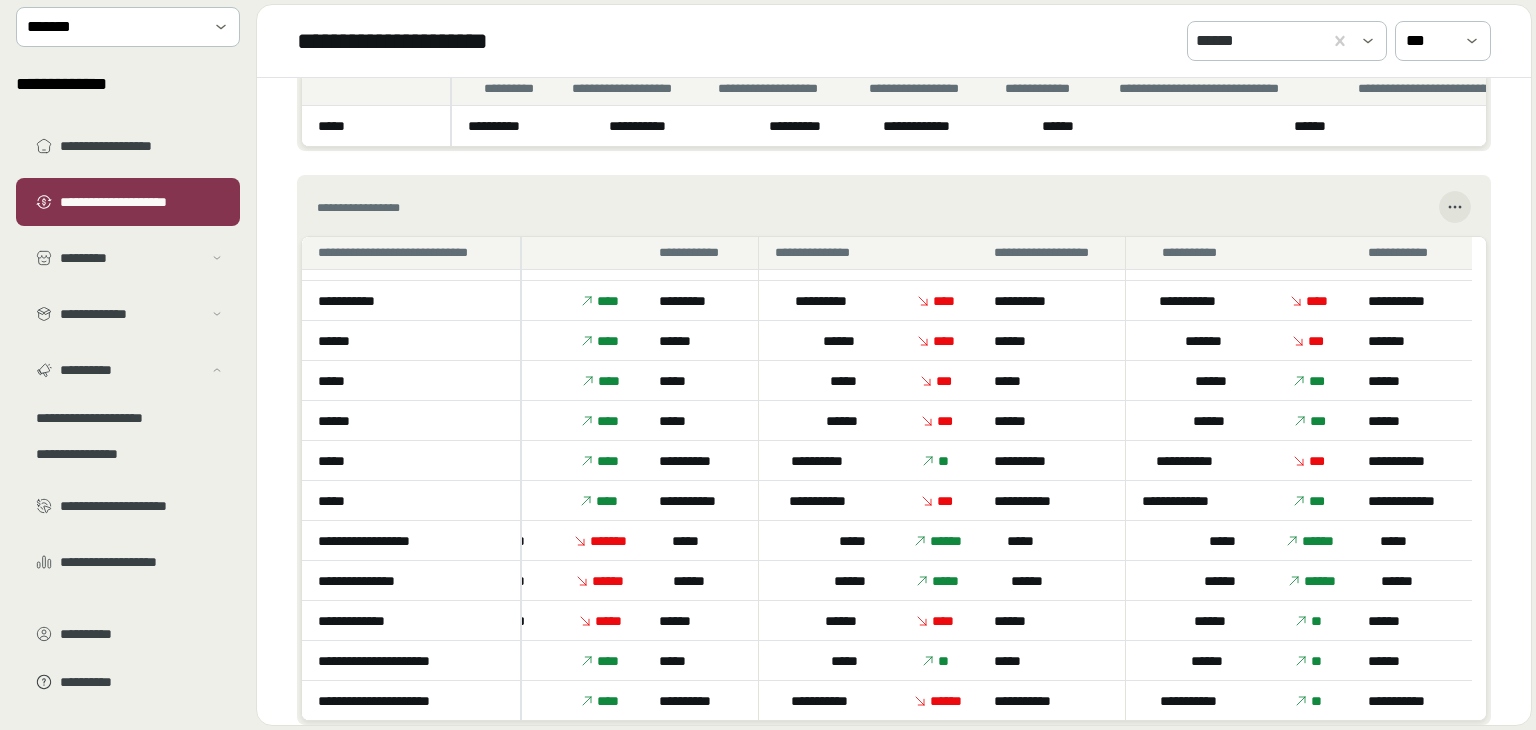 scroll, scrollTop: 643, scrollLeft: 0, axis: vertical 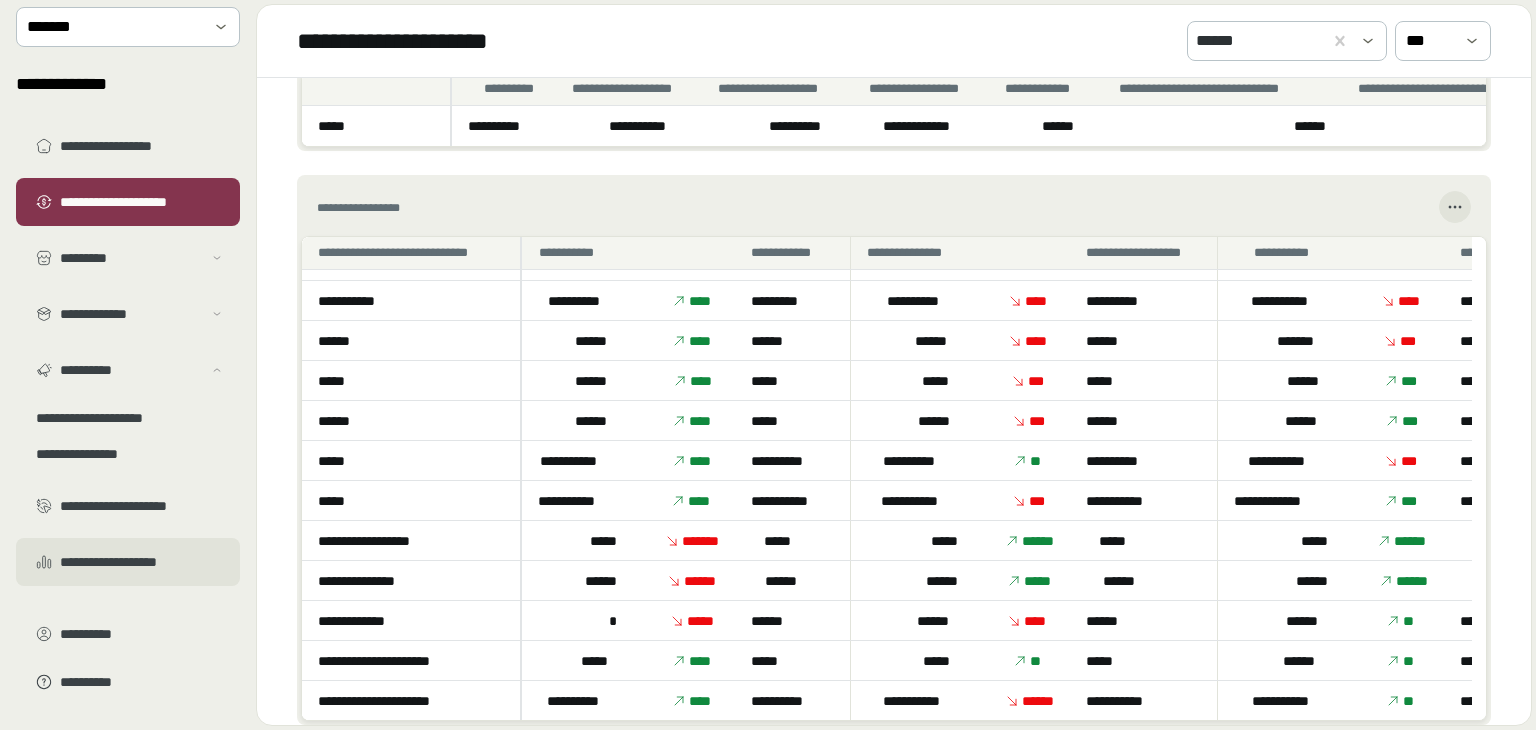 click on "**********" at bounding box center (142, 562) 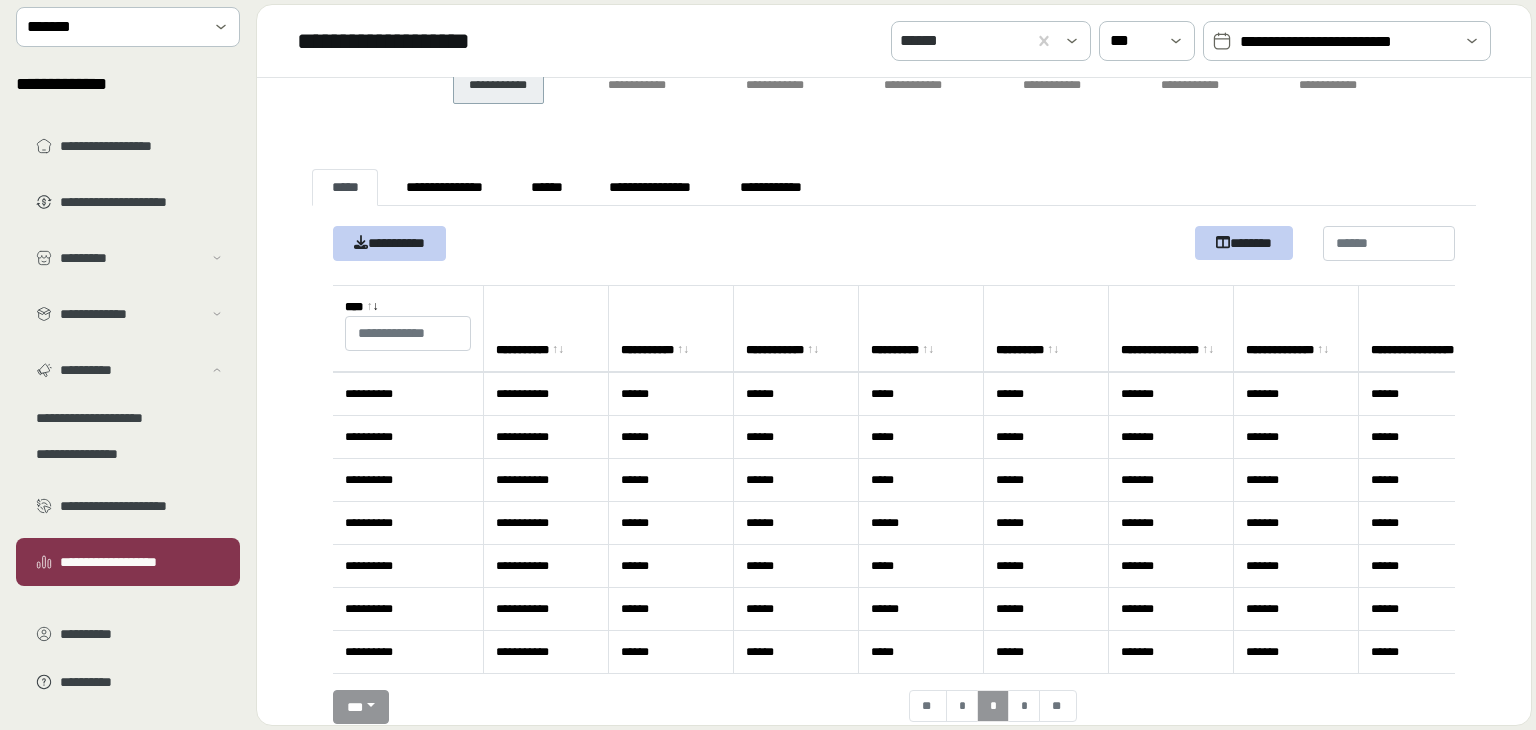 scroll, scrollTop: 800, scrollLeft: 0, axis: vertical 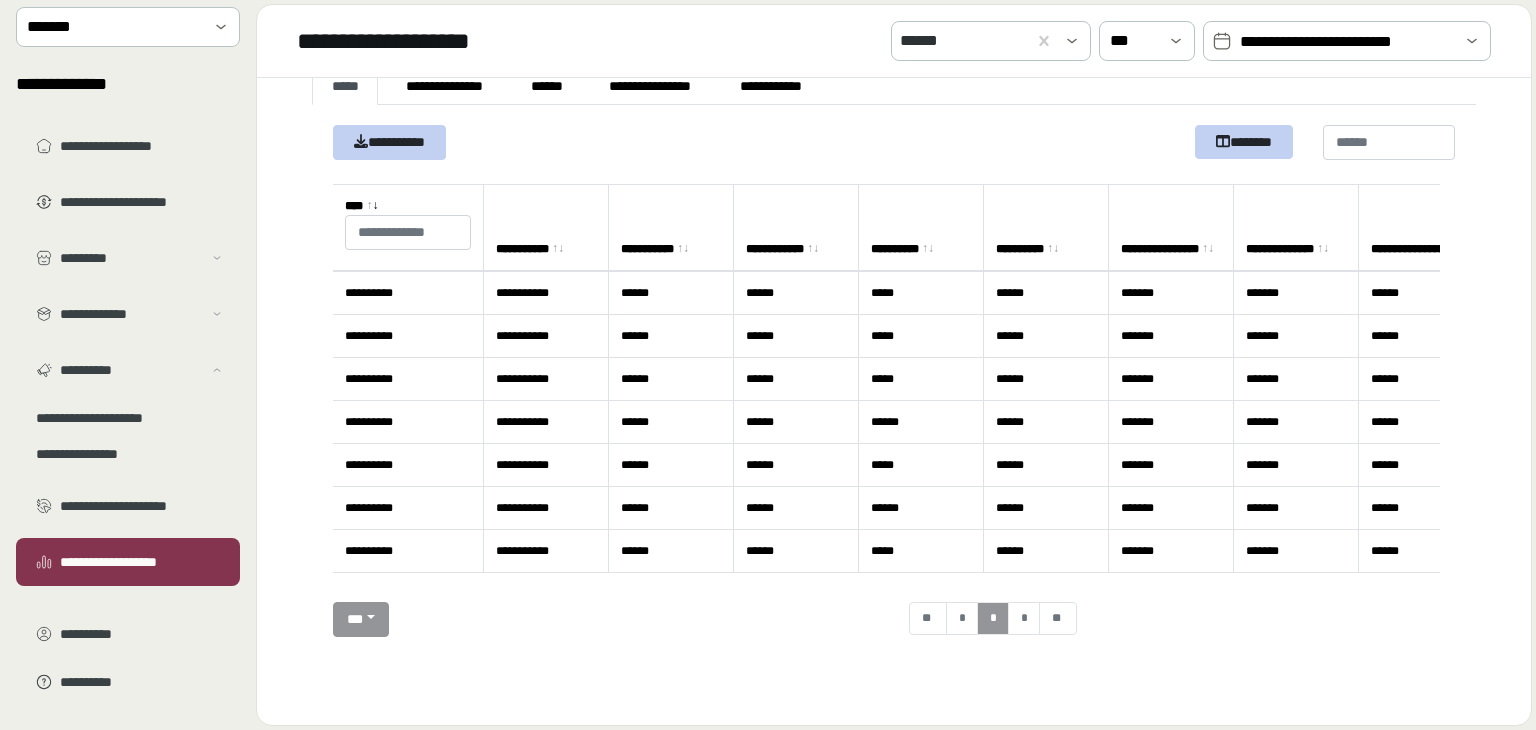 click on "**********" at bounding box center [1347, 42] 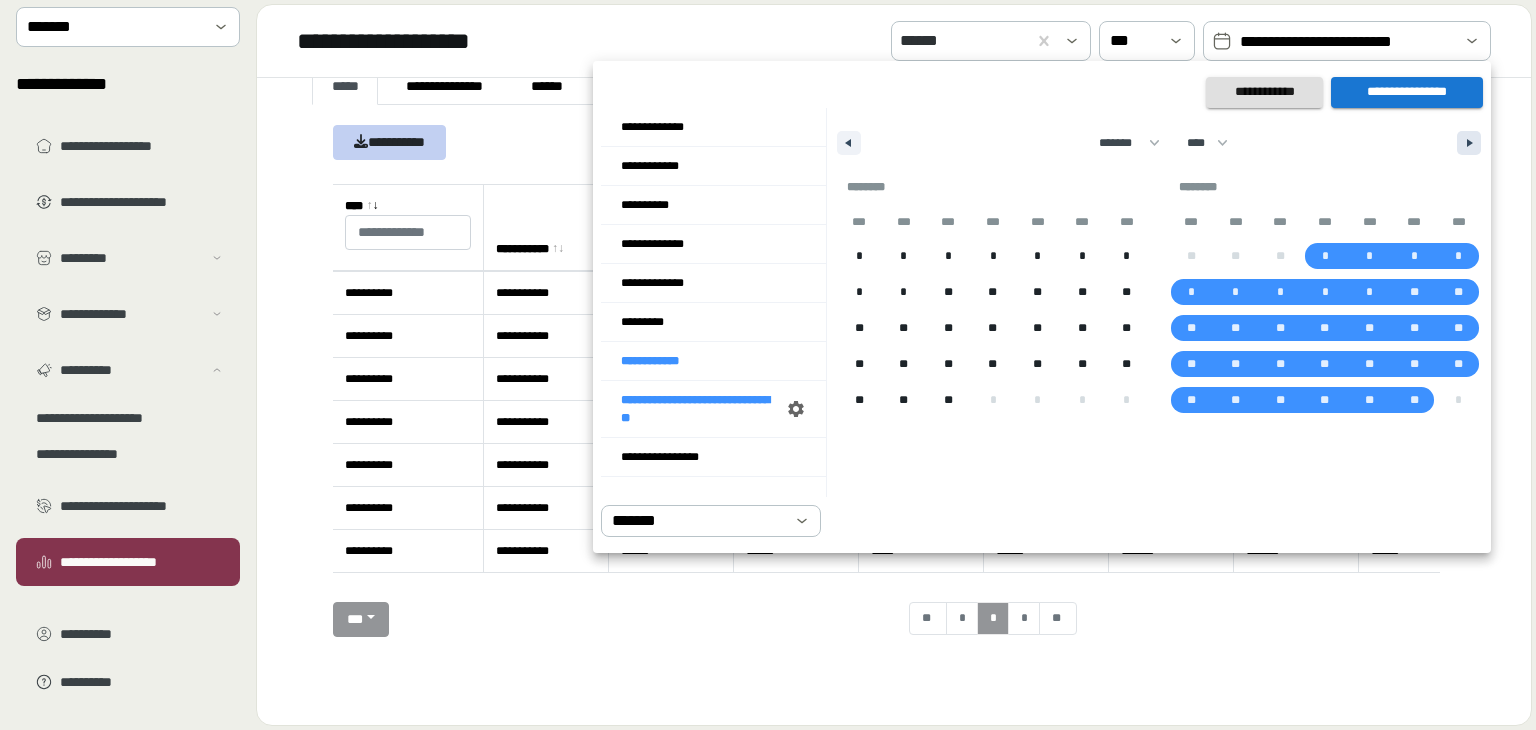 click at bounding box center [1469, 143] 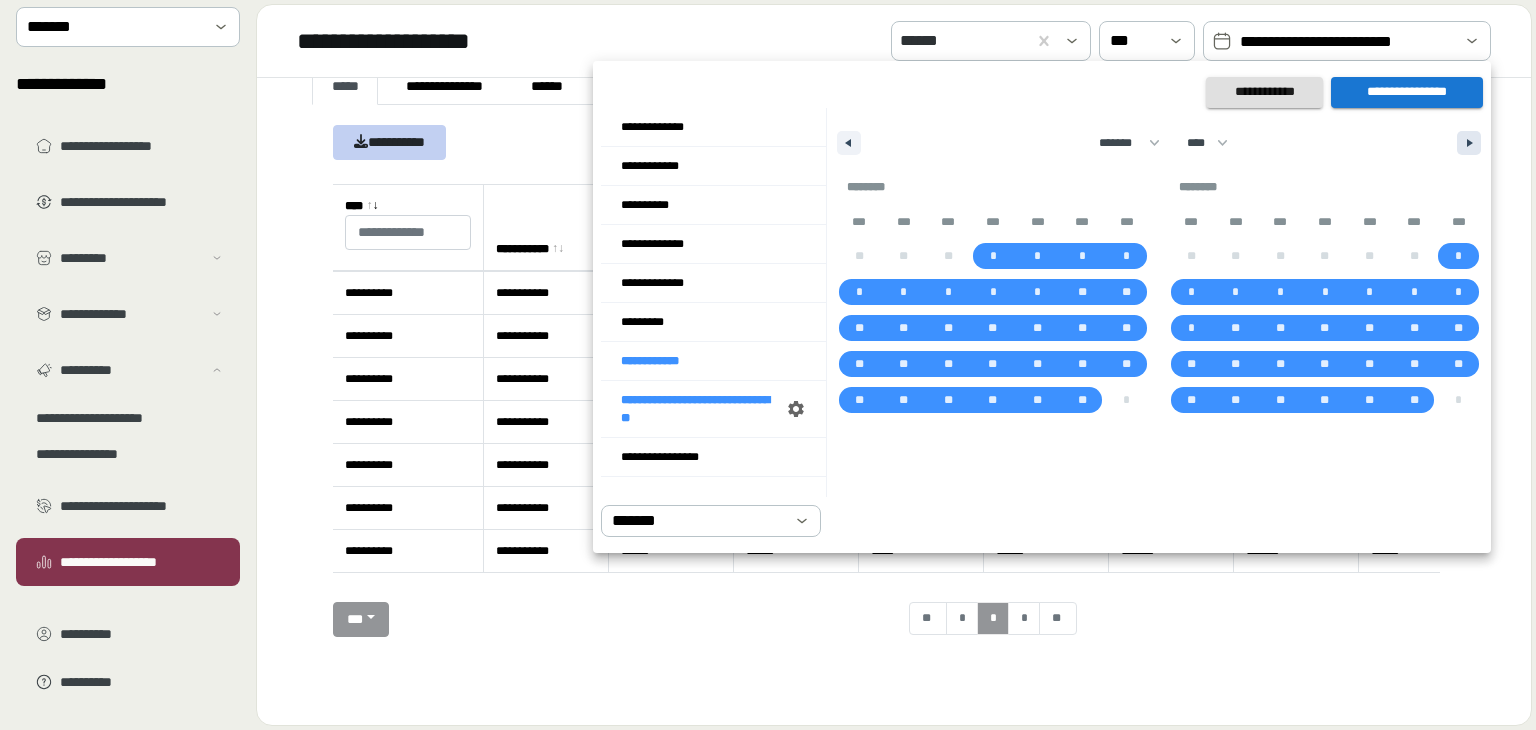 click at bounding box center (1469, 143) 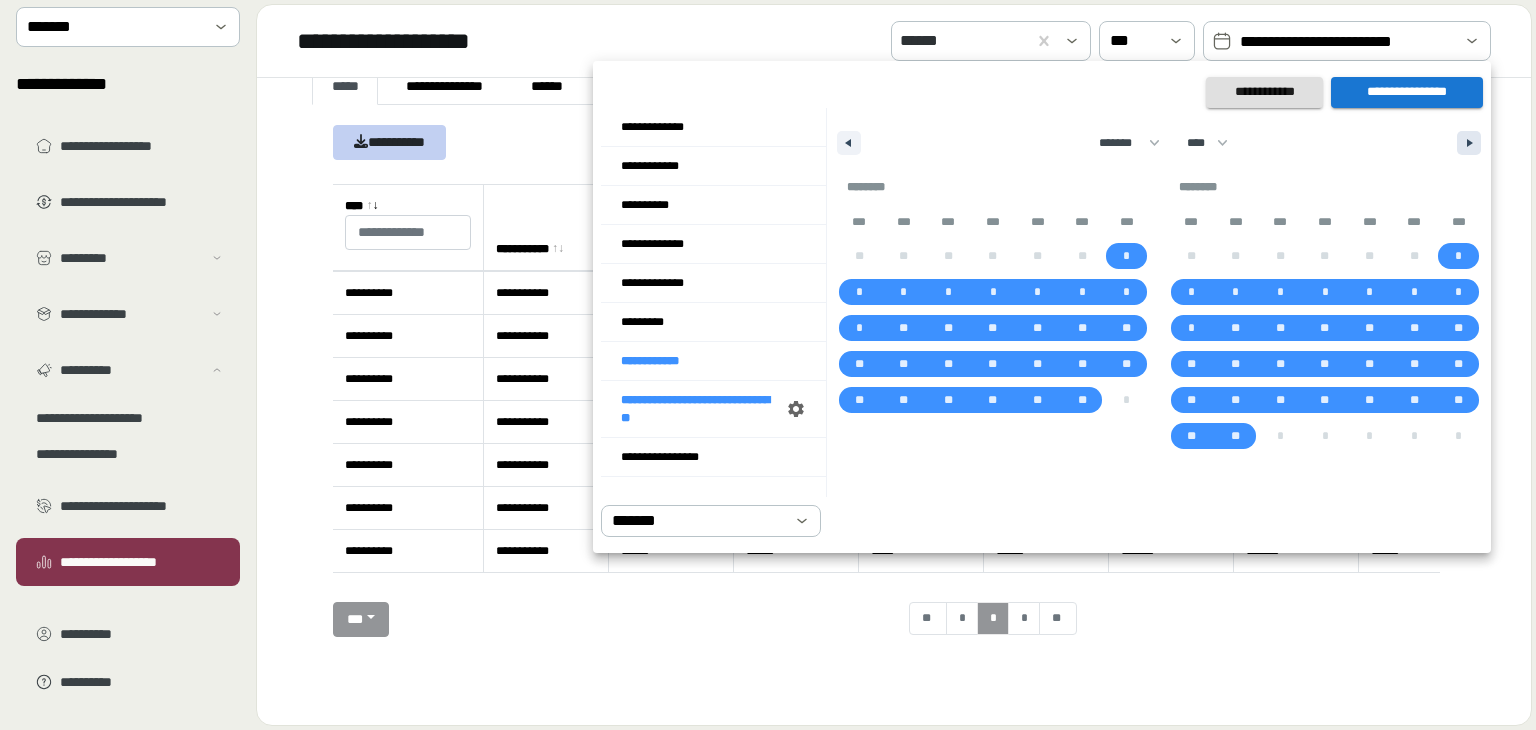 click at bounding box center [1469, 143] 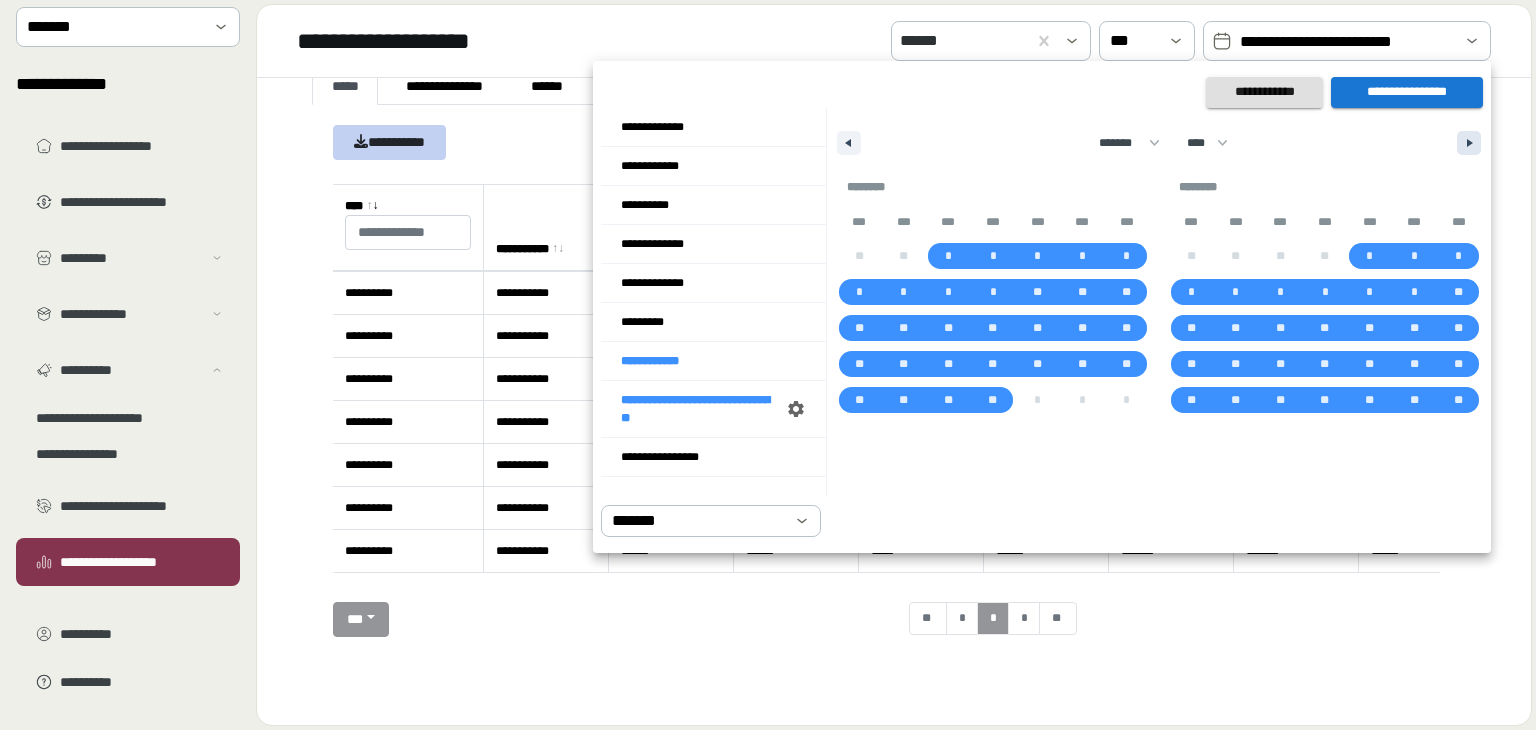 click at bounding box center (1469, 143) 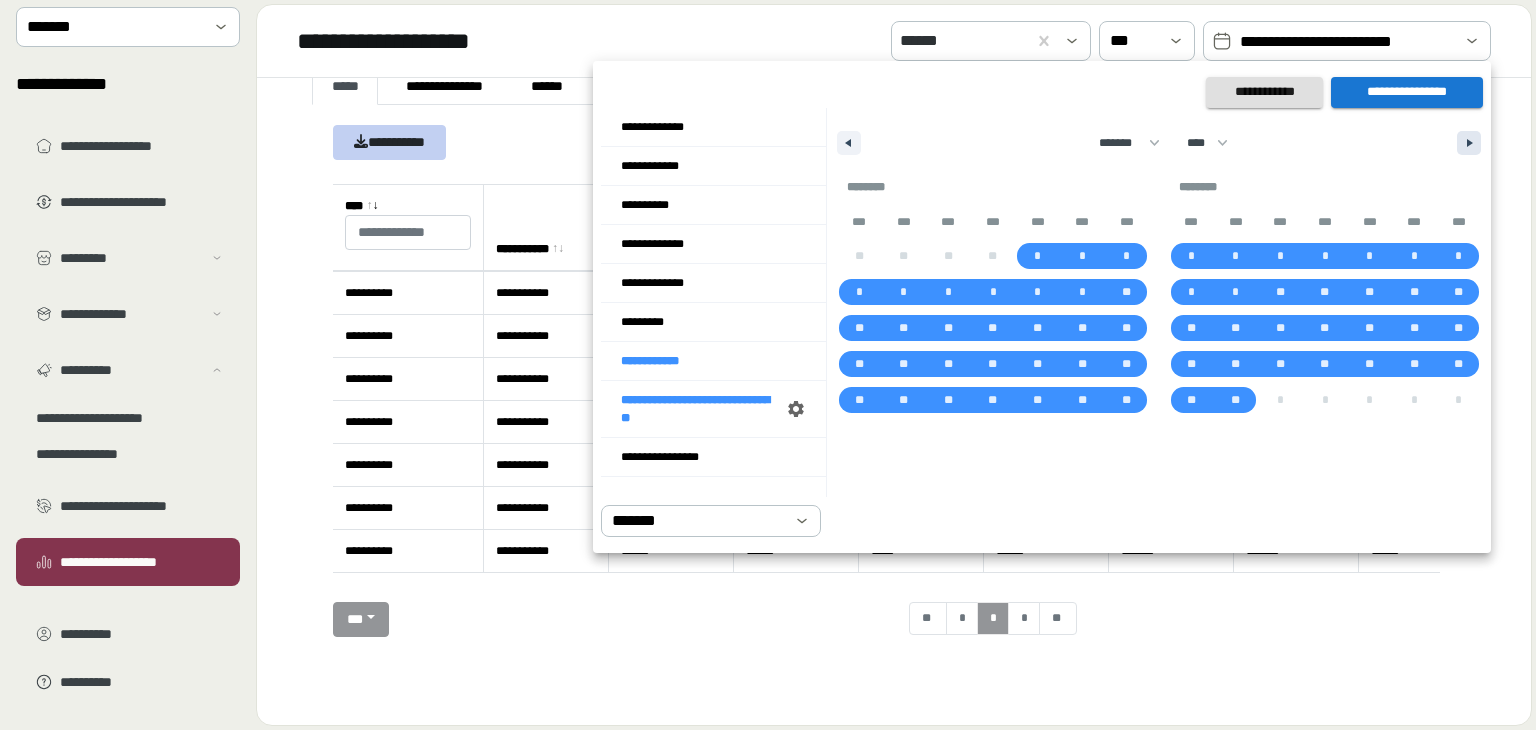 click at bounding box center [1469, 143] 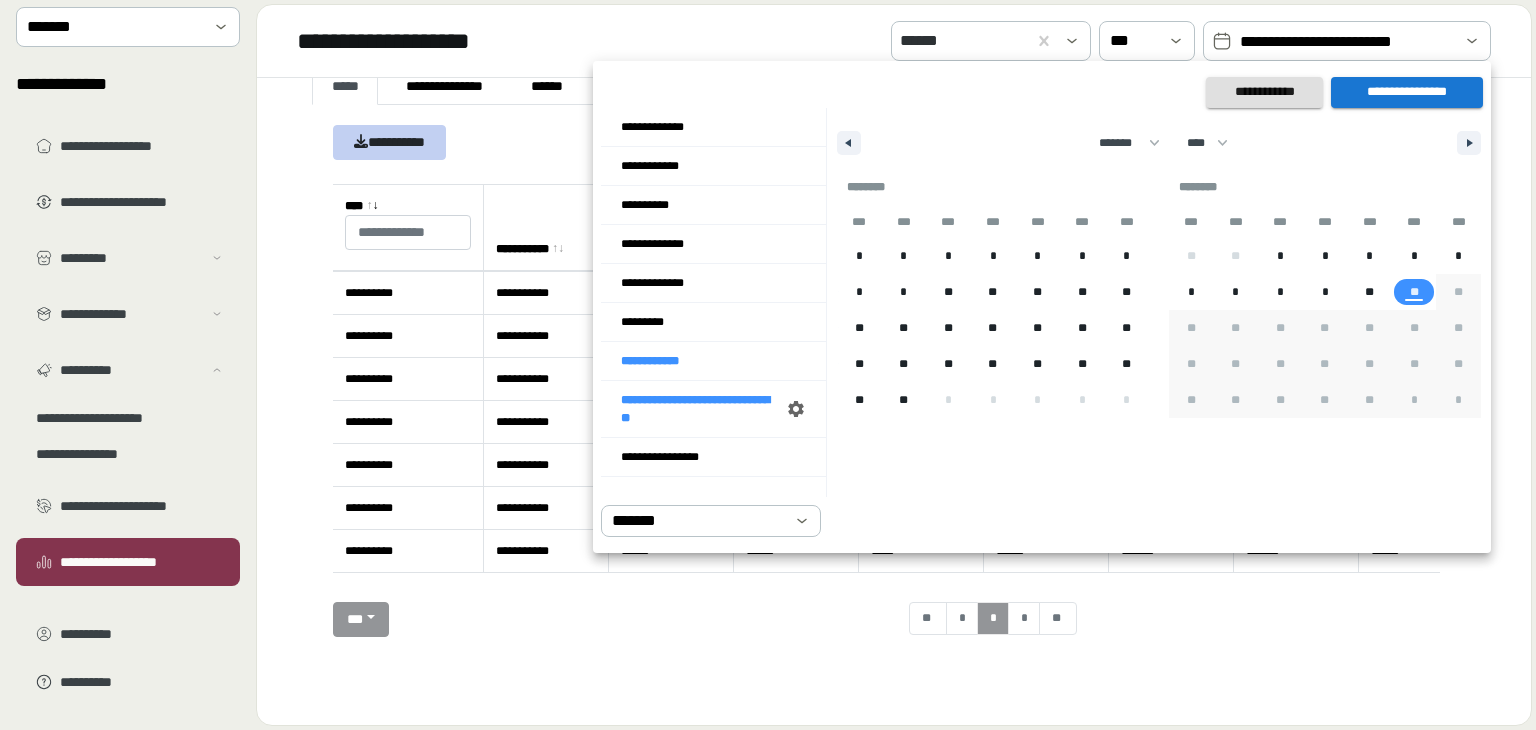click on "**" at bounding box center (1414, 292) 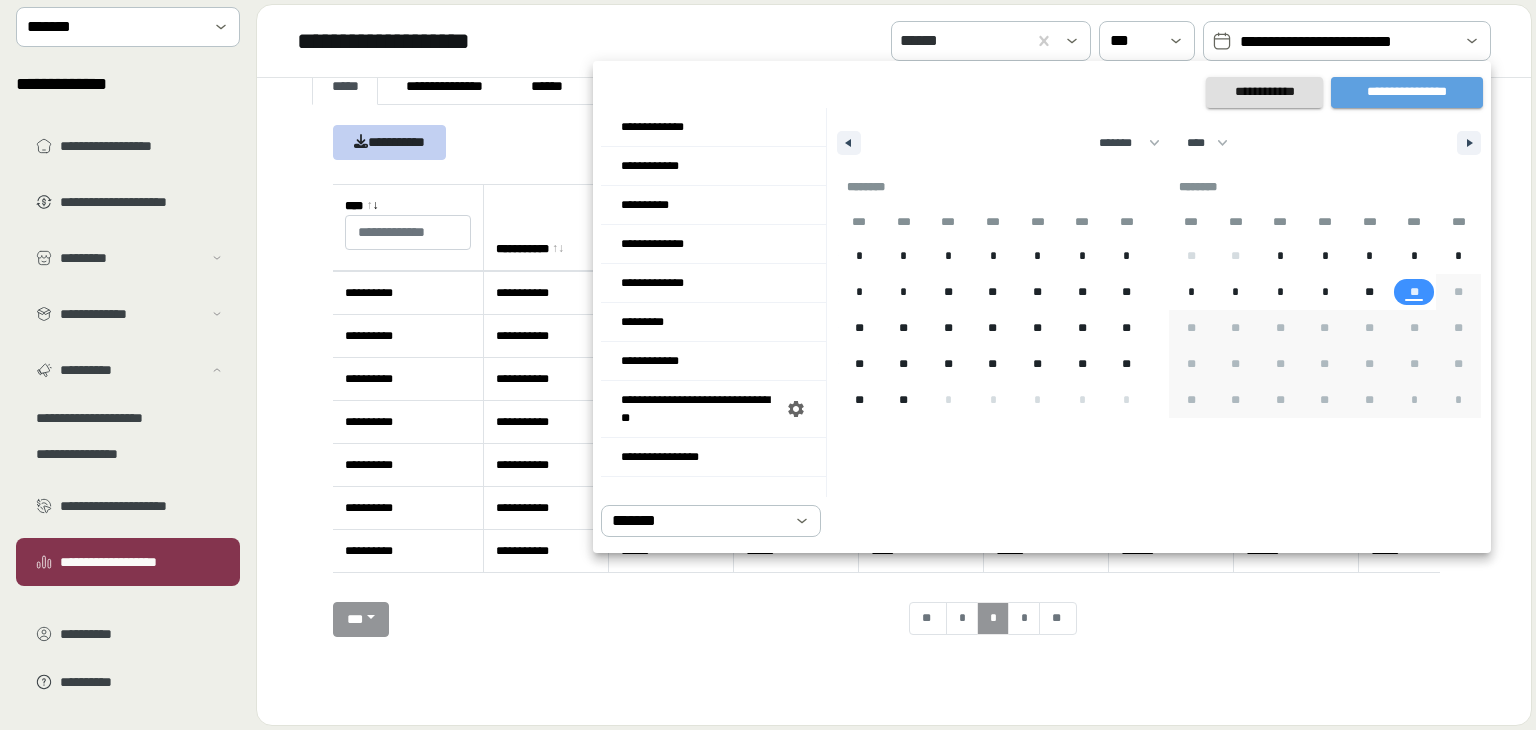 click on "**********" at bounding box center (1407, 92) 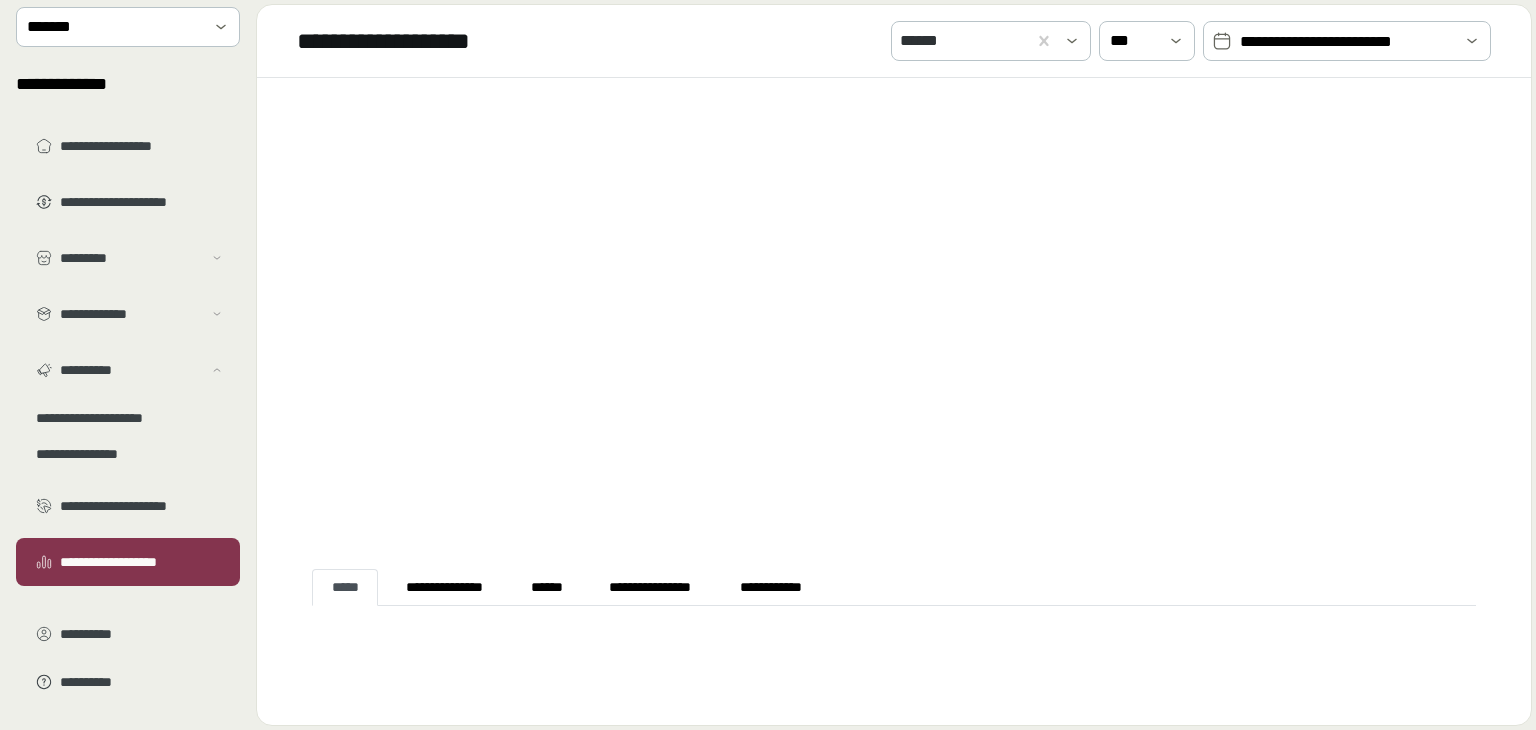 scroll, scrollTop: 759, scrollLeft: 0, axis: vertical 